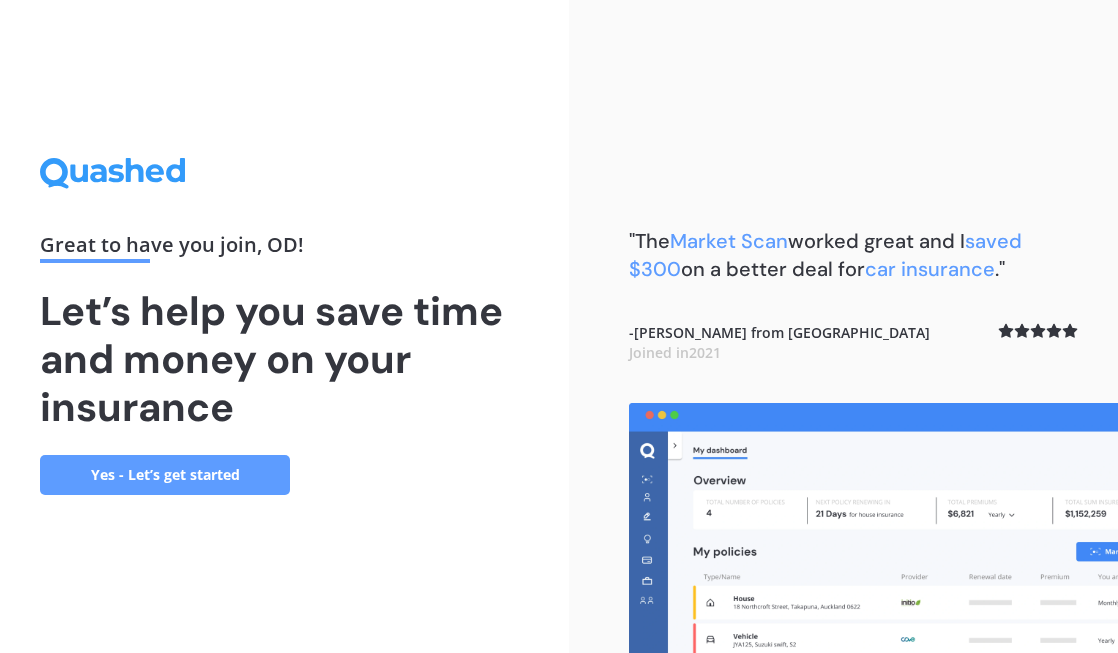 scroll, scrollTop: 0, scrollLeft: 0, axis: both 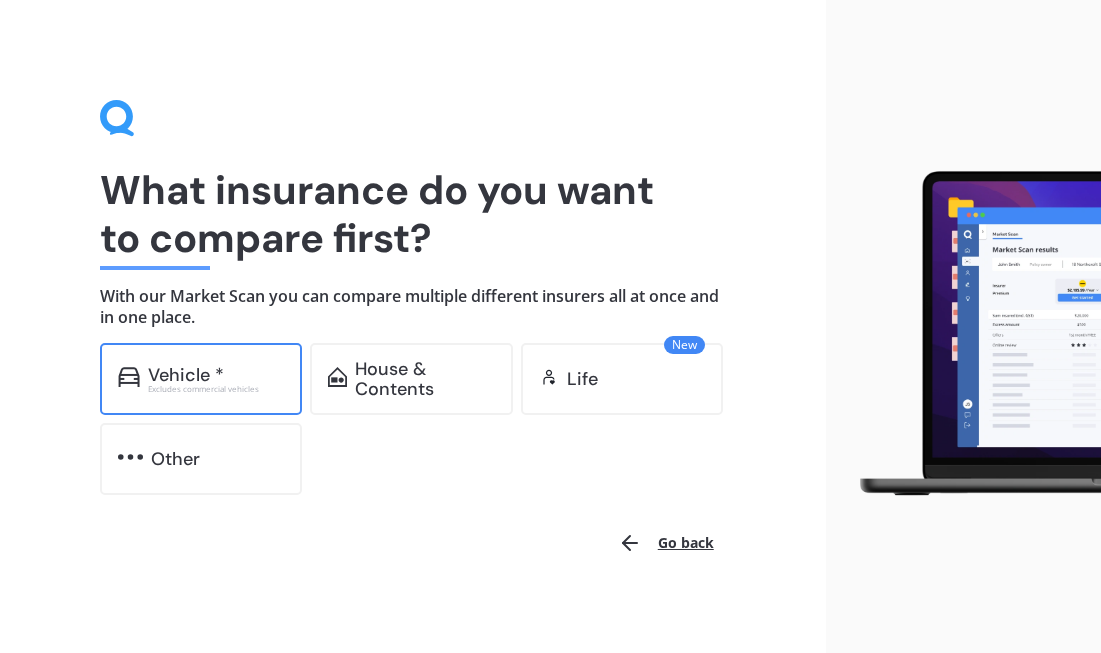 click on "Vehicle *" at bounding box center [186, 375] 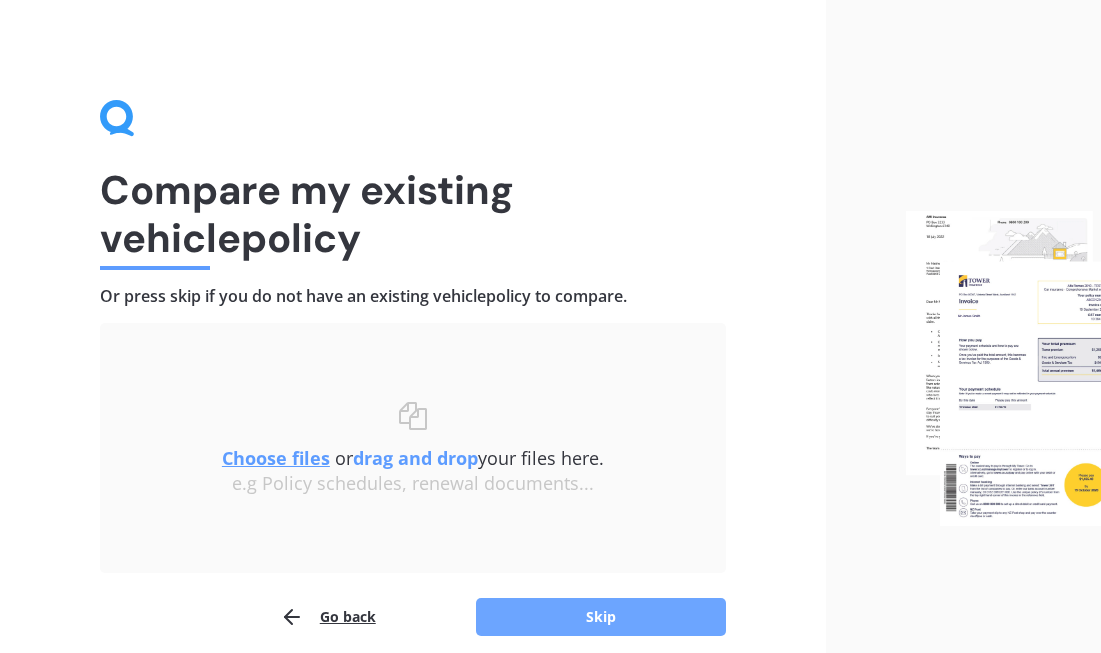click on "Skip" at bounding box center (601, 617) 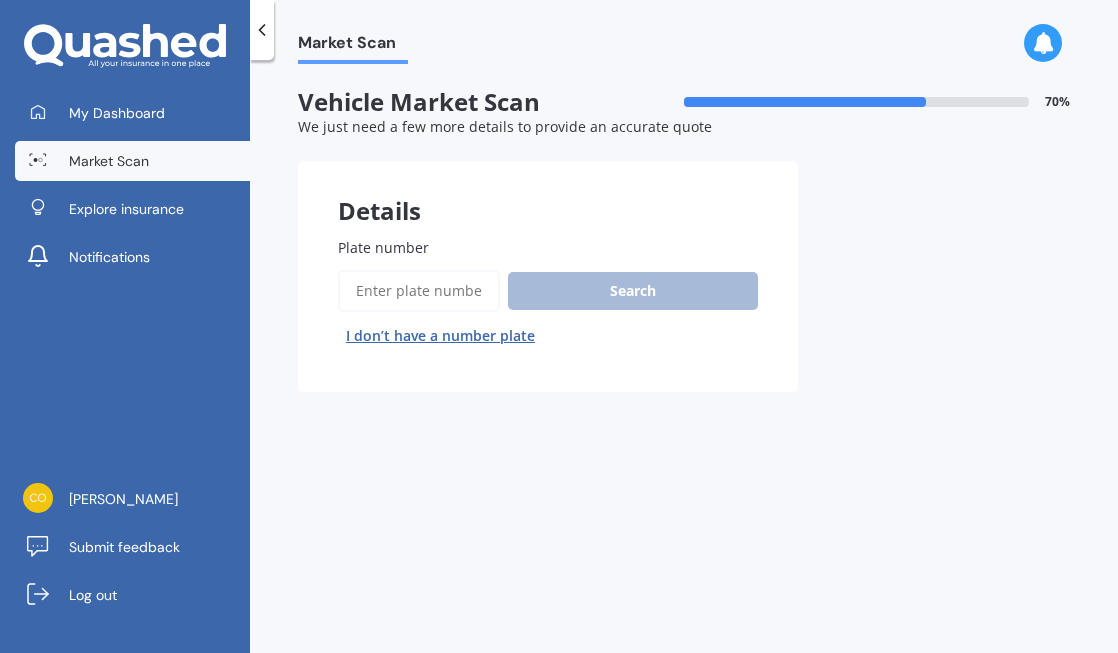 click on "Plate number" at bounding box center [419, 291] 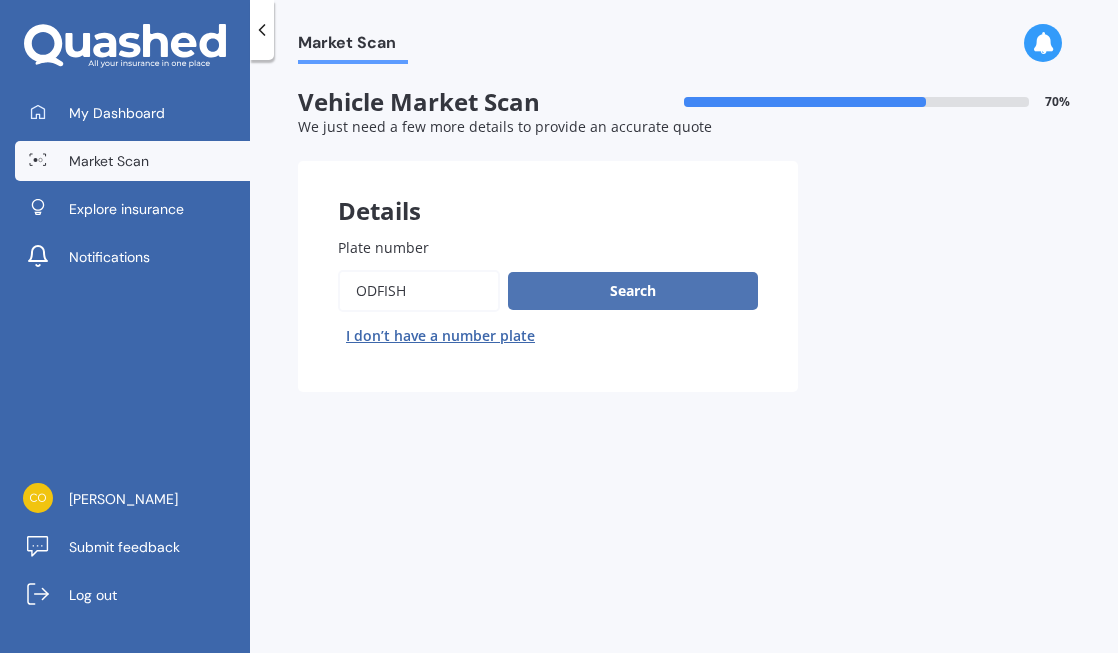 type on "ODFISH" 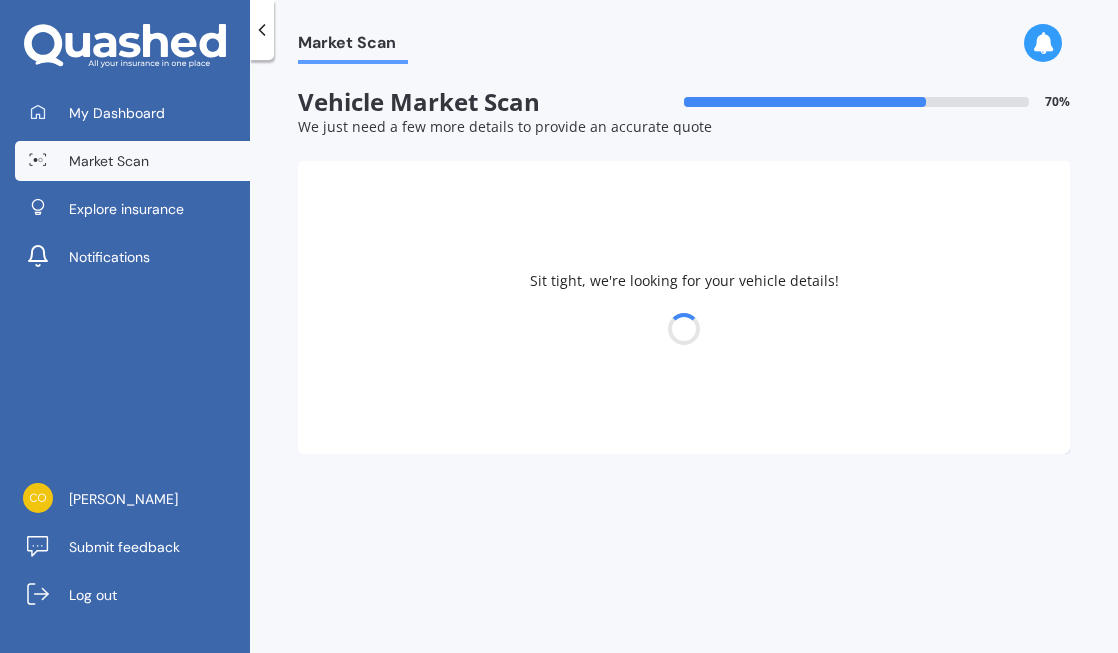 select on "HOLDEN" 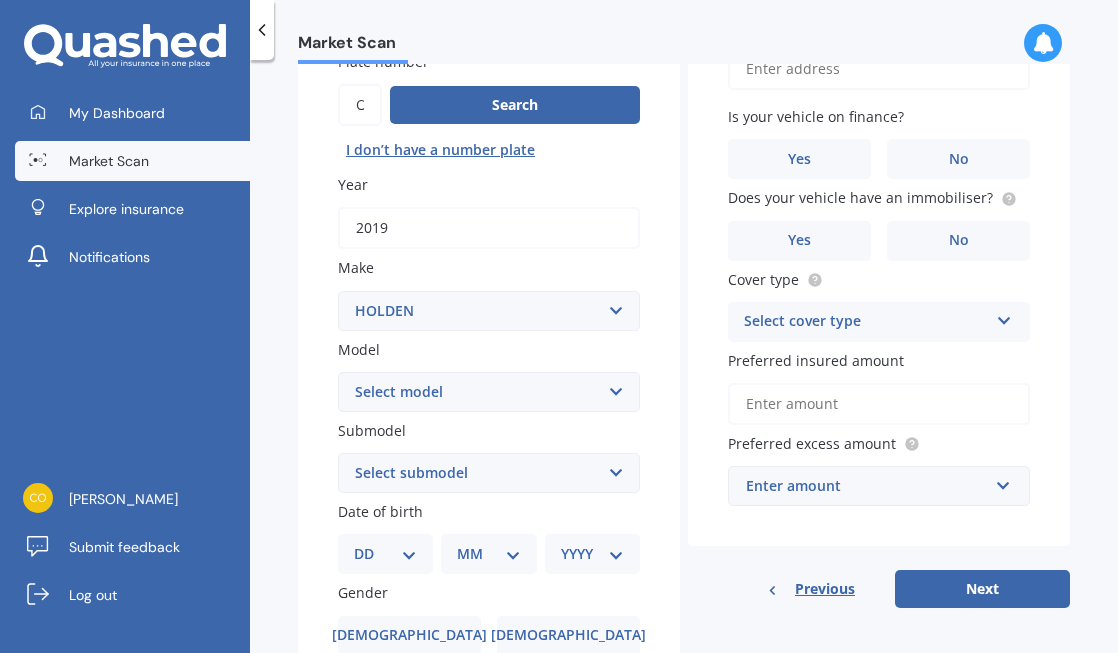 scroll, scrollTop: 228, scrollLeft: 0, axis: vertical 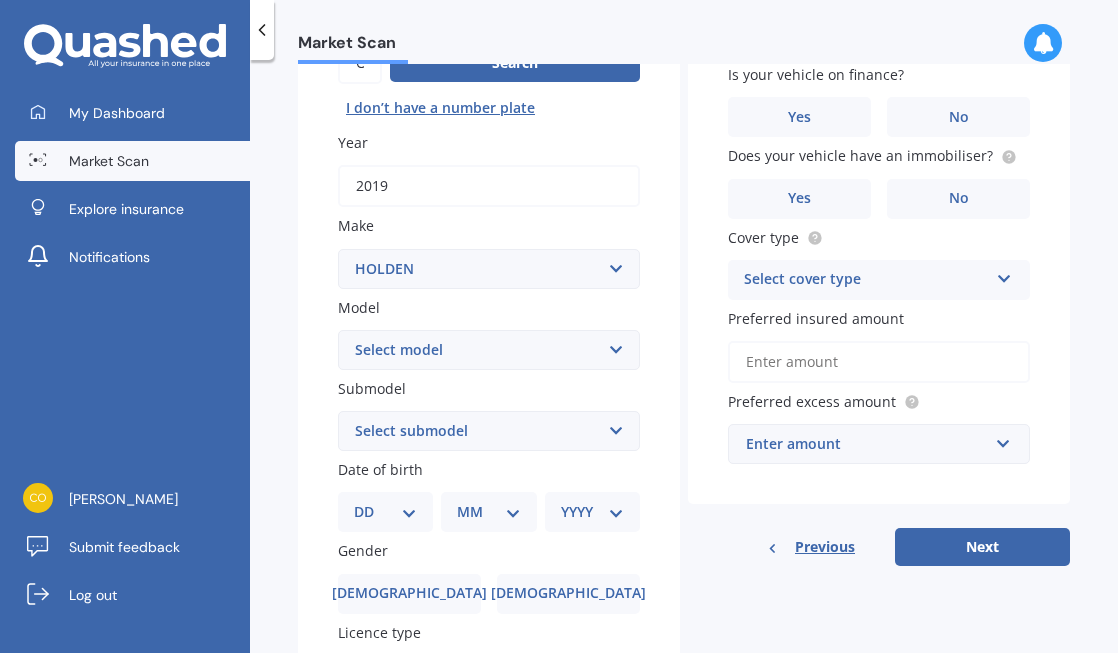 select on "LT 2.8 DIESEL" 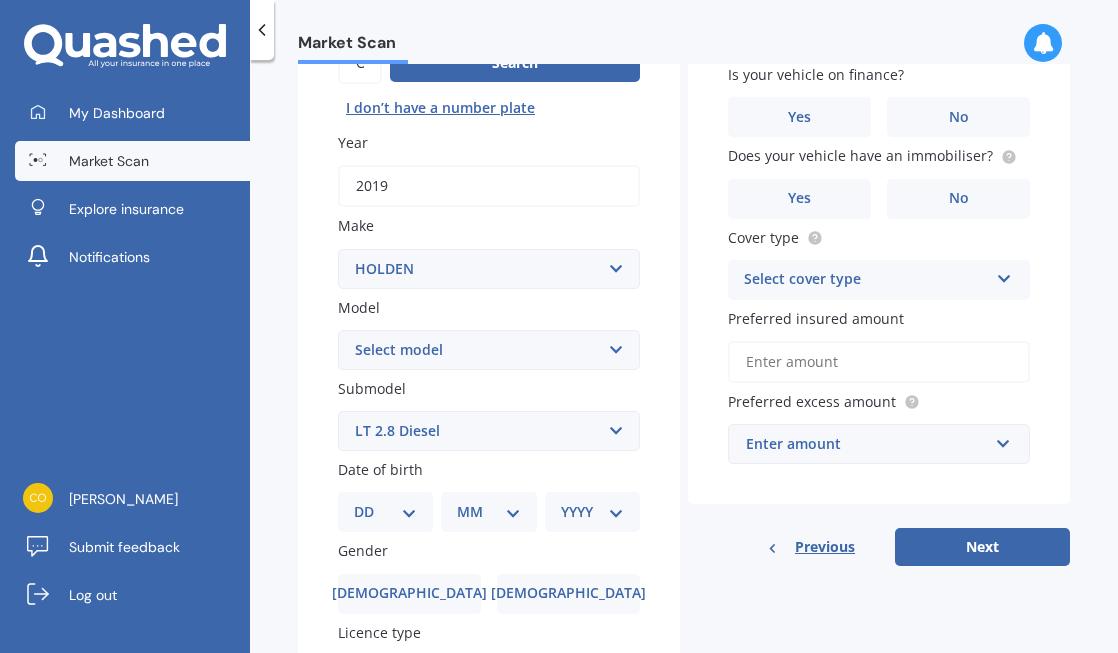 click on "LT 2.8 Diesel" at bounding box center (0, 0) 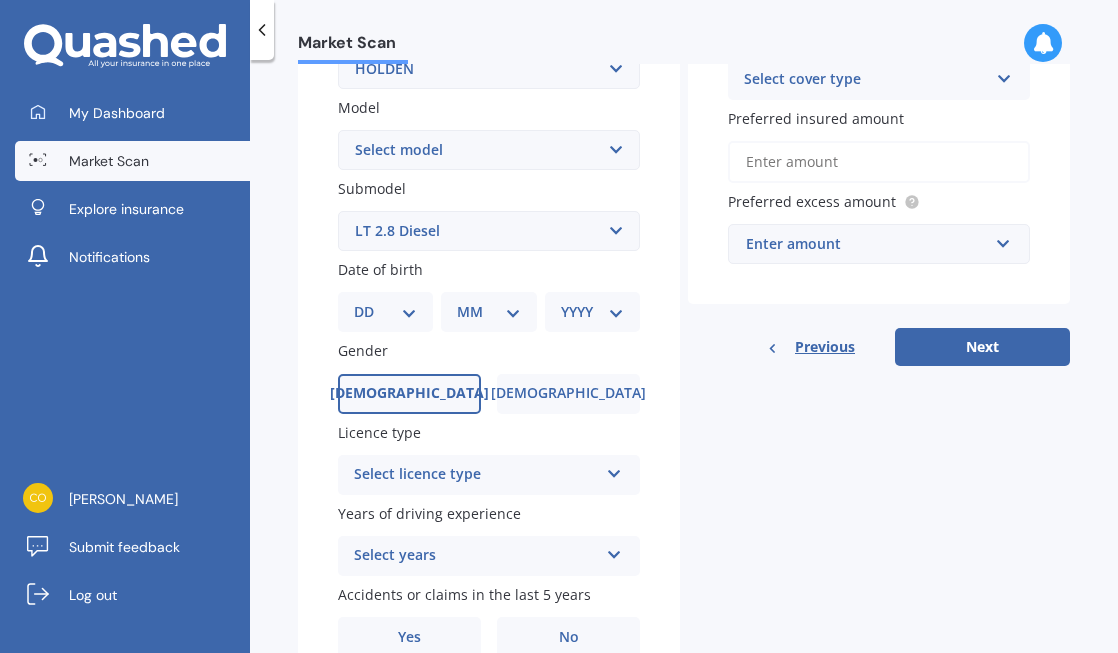 scroll, scrollTop: 456, scrollLeft: 0, axis: vertical 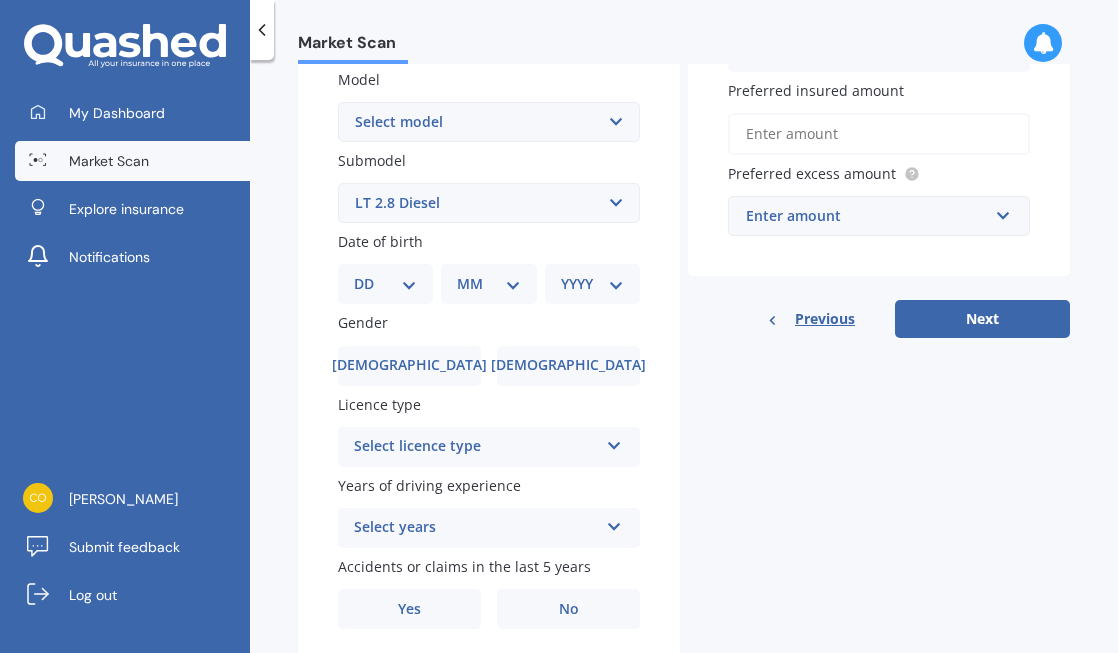 select on "14" 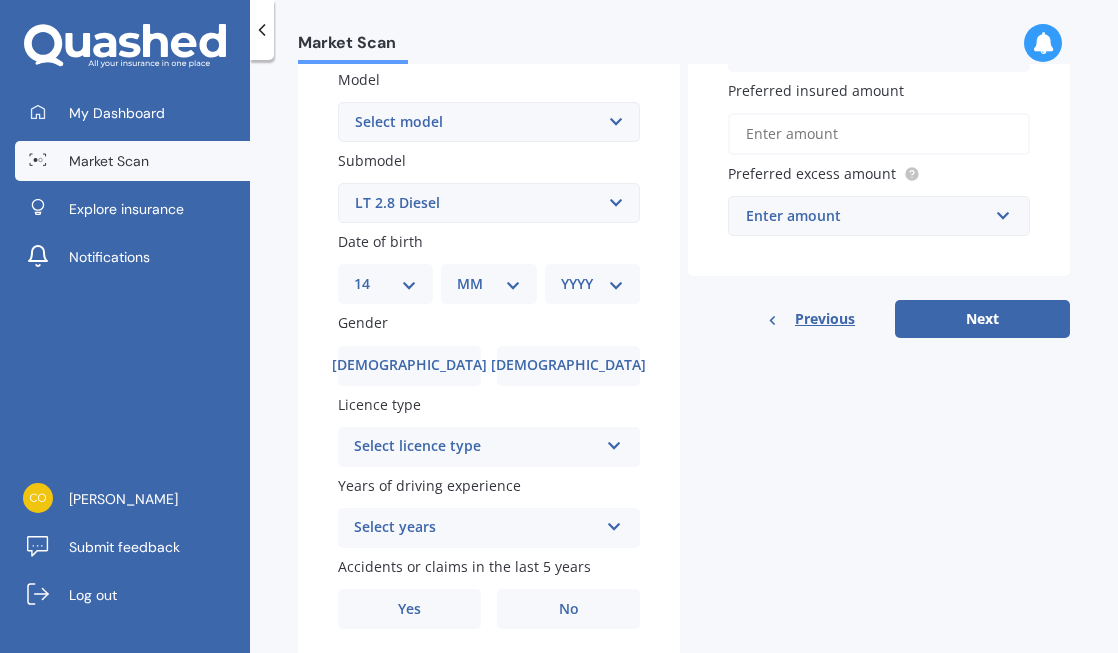 click on "14" at bounding box center (0, 0) 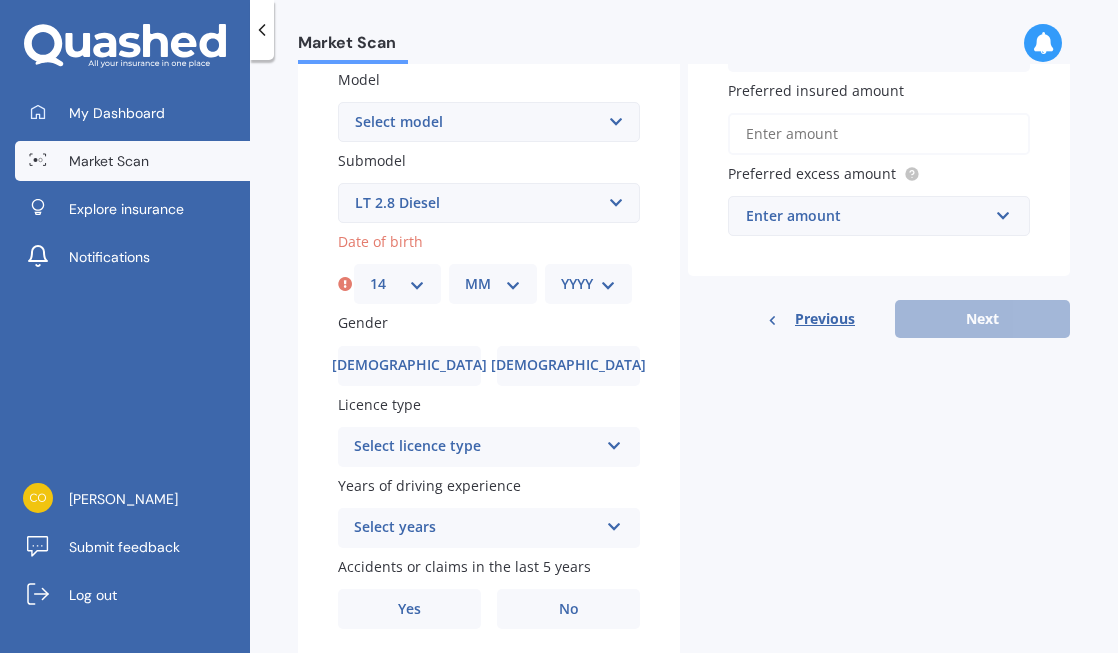 select on "02" 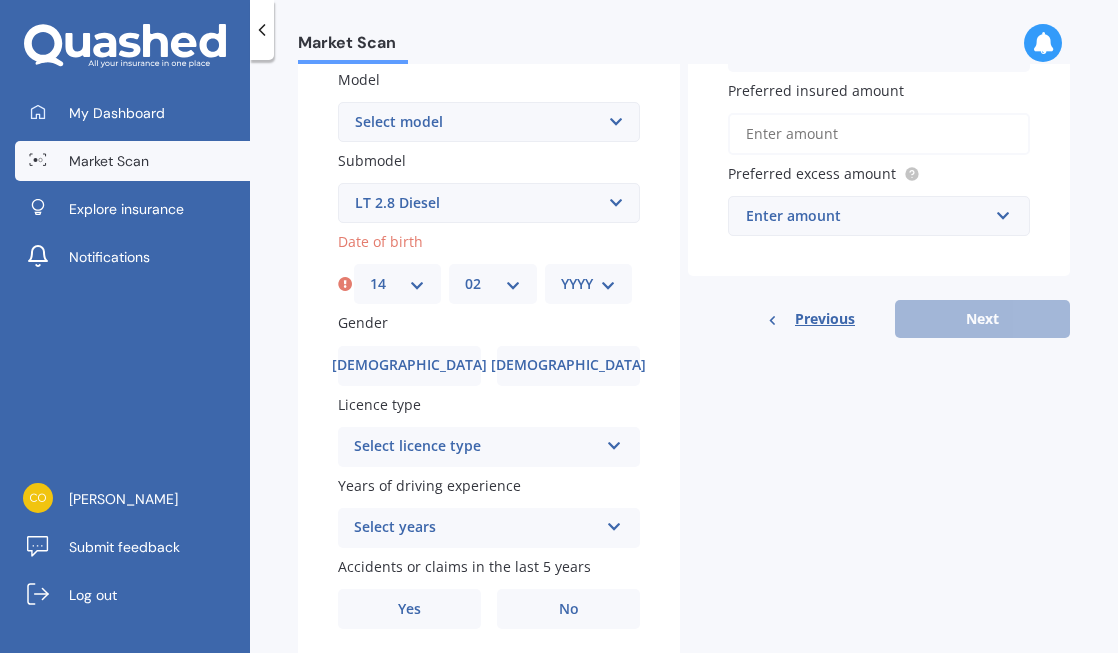 click on "02" at bounding box center (0, 0) 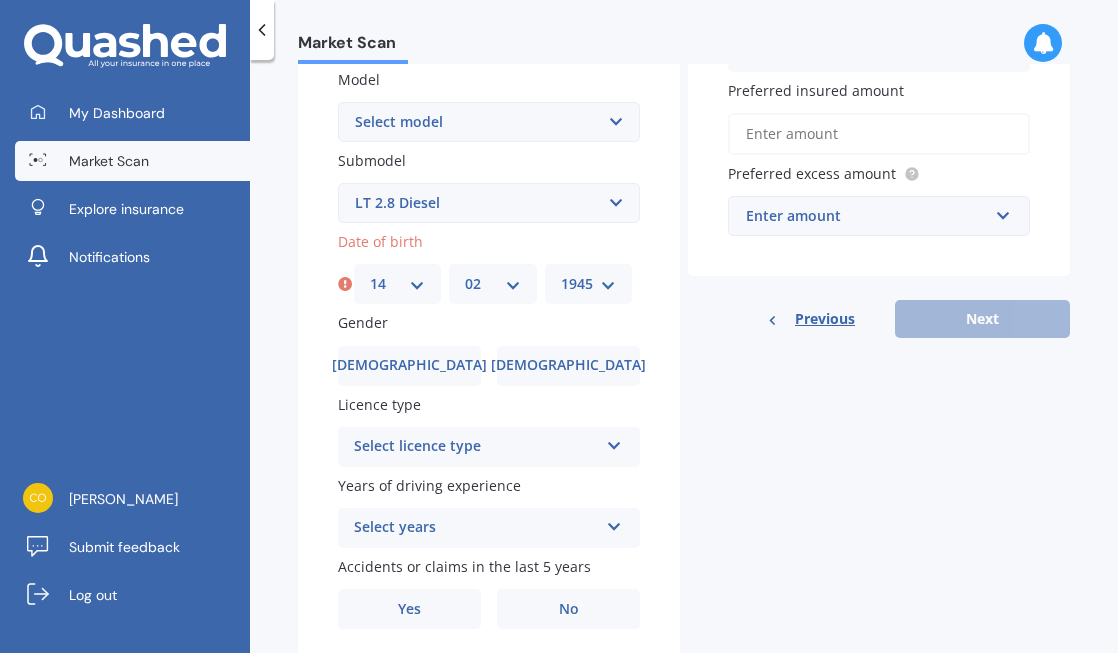 click on "1945" at bounding box center [0, 0] 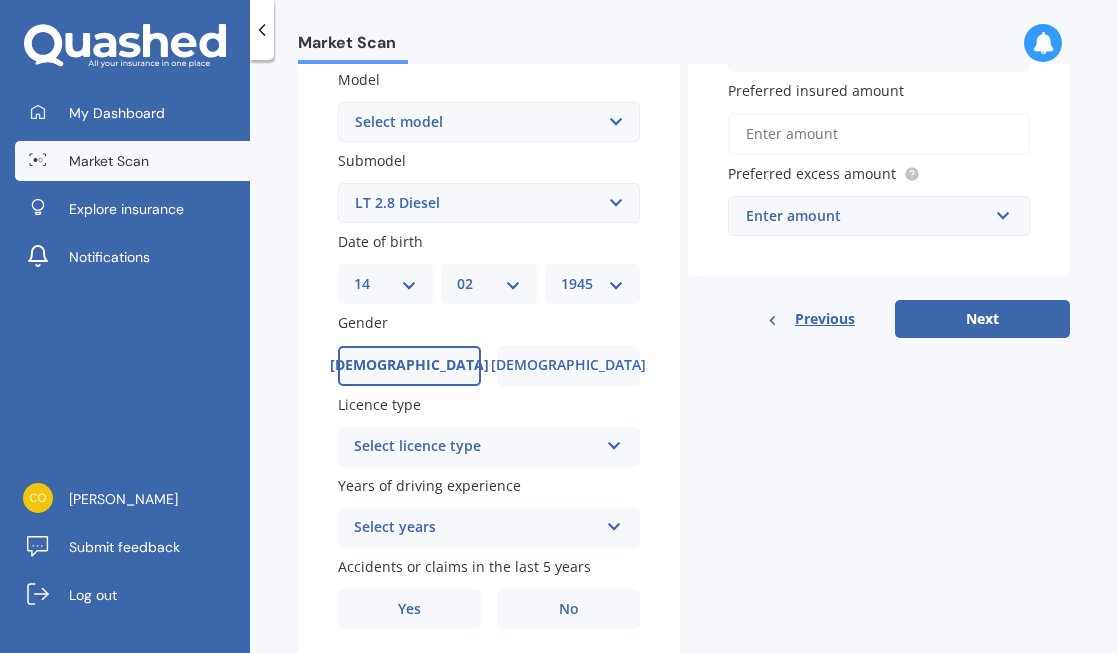 click on "[DEMOGRAPHIC_DATA]" at bounding box center [409, 366] 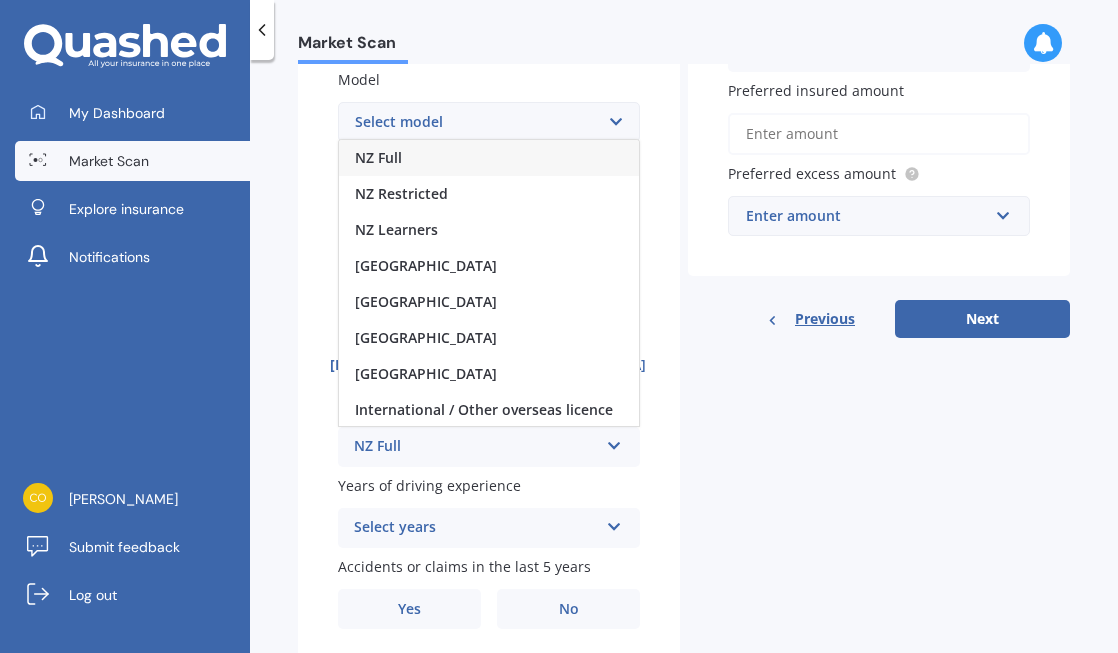 click on "NZ Full" at bounding box center [489, 158] 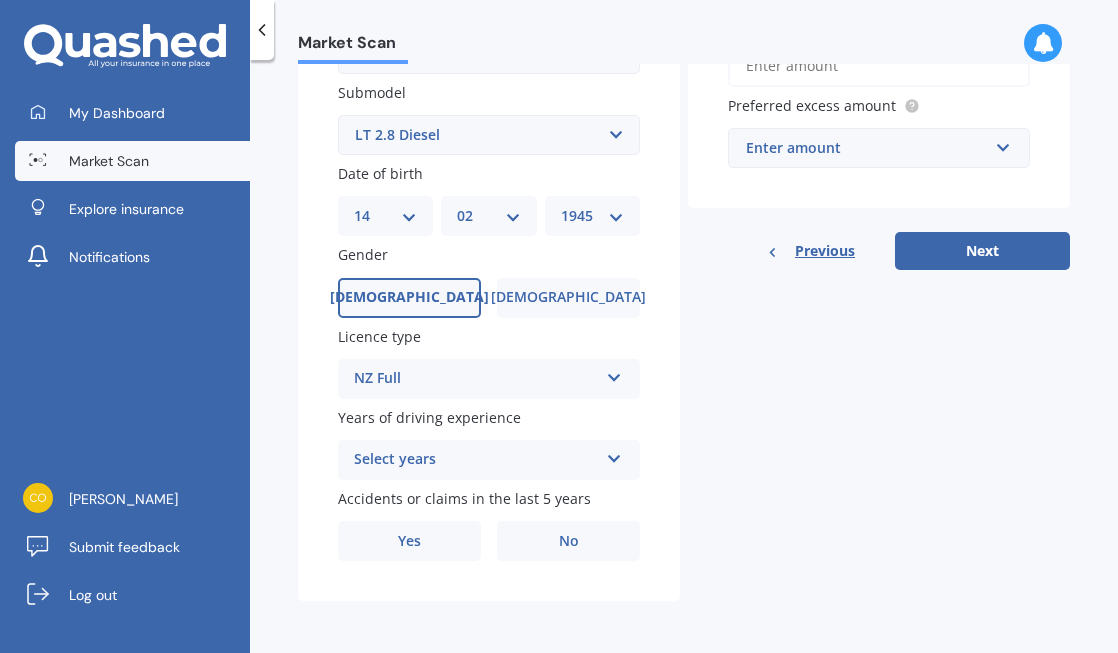 scroll, scrollTop: 575, scrollLeft: 0, axis: vertical 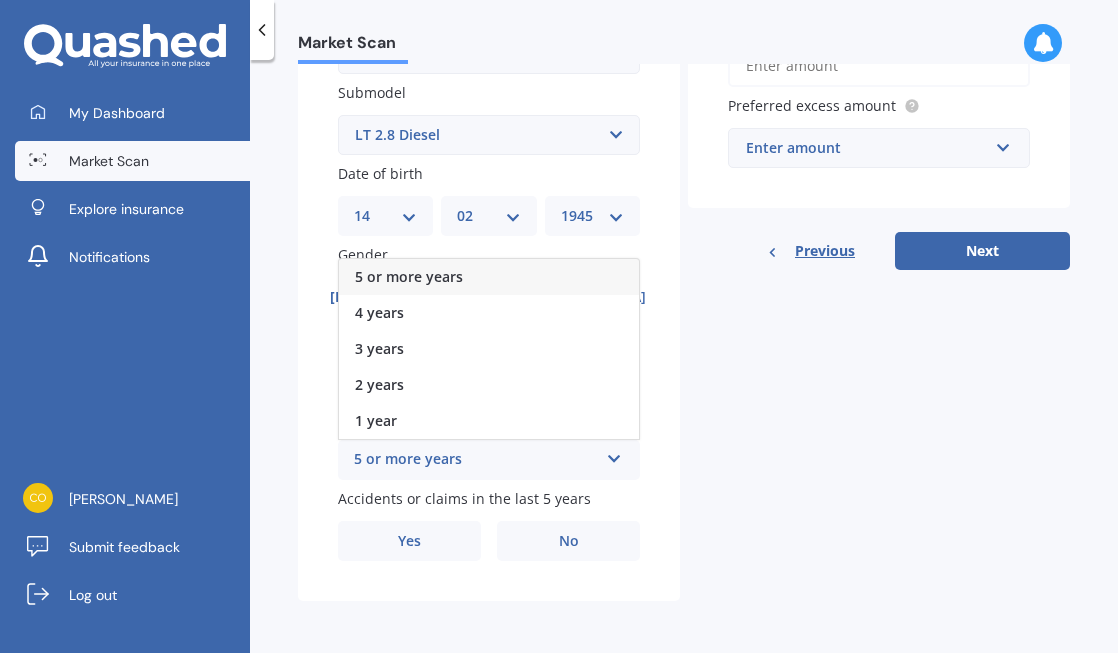 click on "5 or more years" at bounding box center (489, 277) 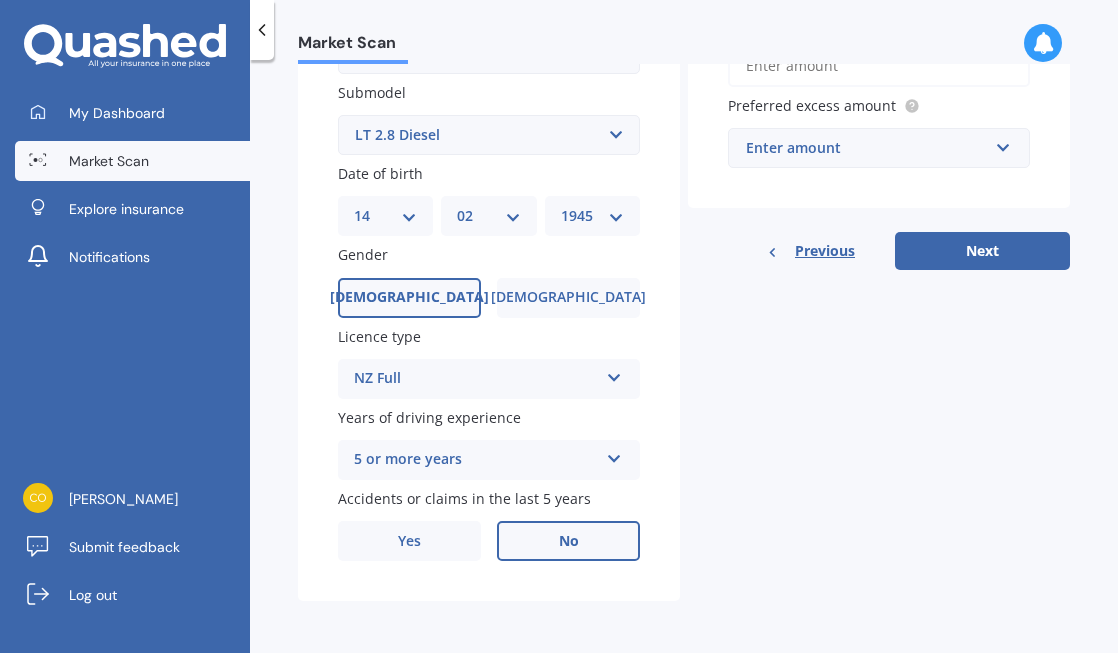 click on "No" at bounding box center [568, 541] 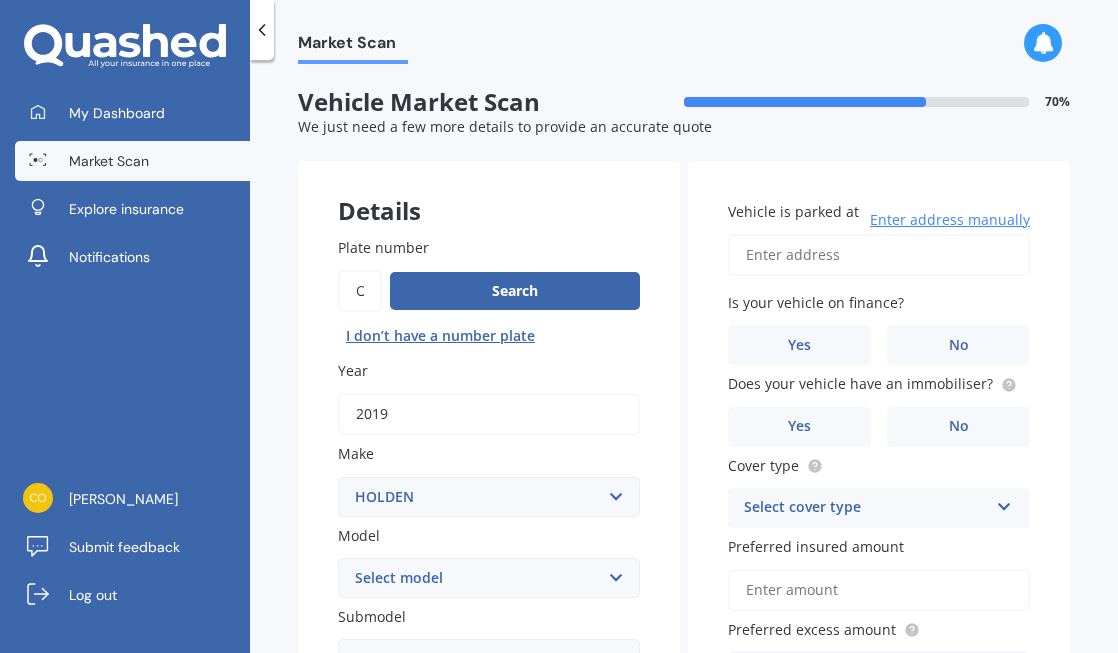 click on "Vehicle is parked at" at bounding box center [879, 255] 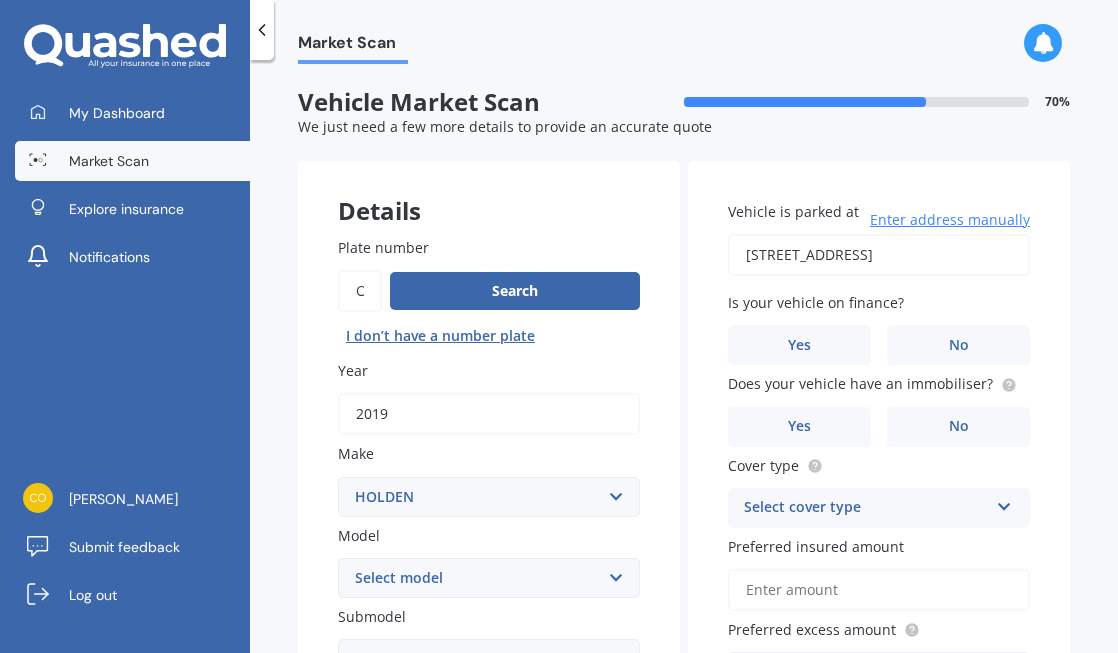 type on "[STREET_ADDRESS]" 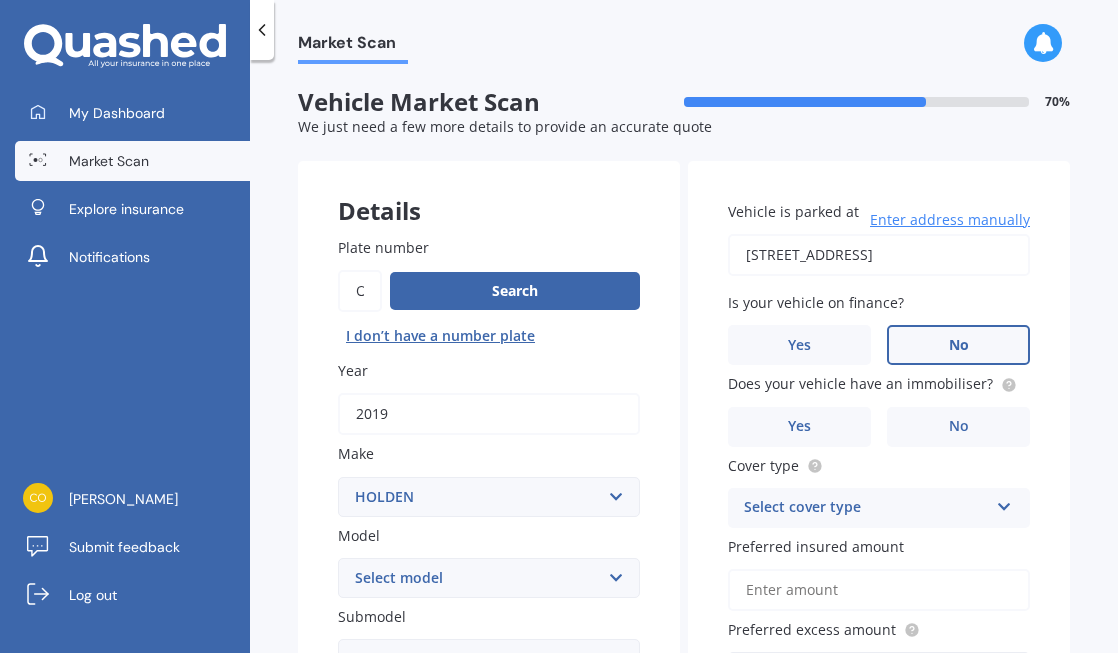 click on "No" at bounding box center [959, 345] 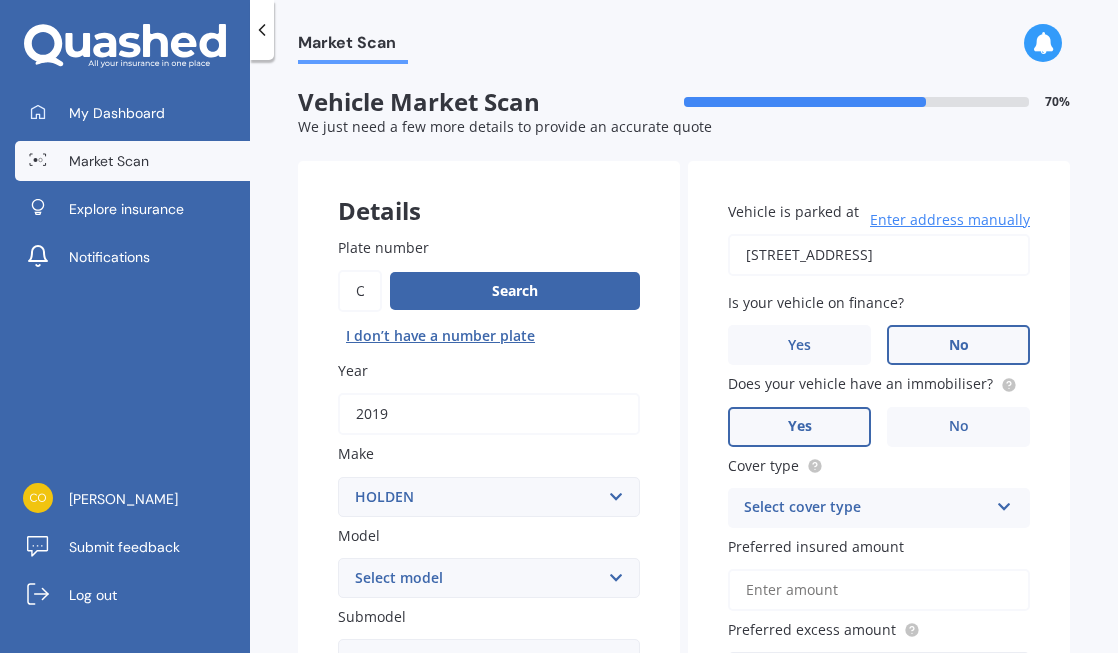 click on "Yes" at bounding box center (799, 427) 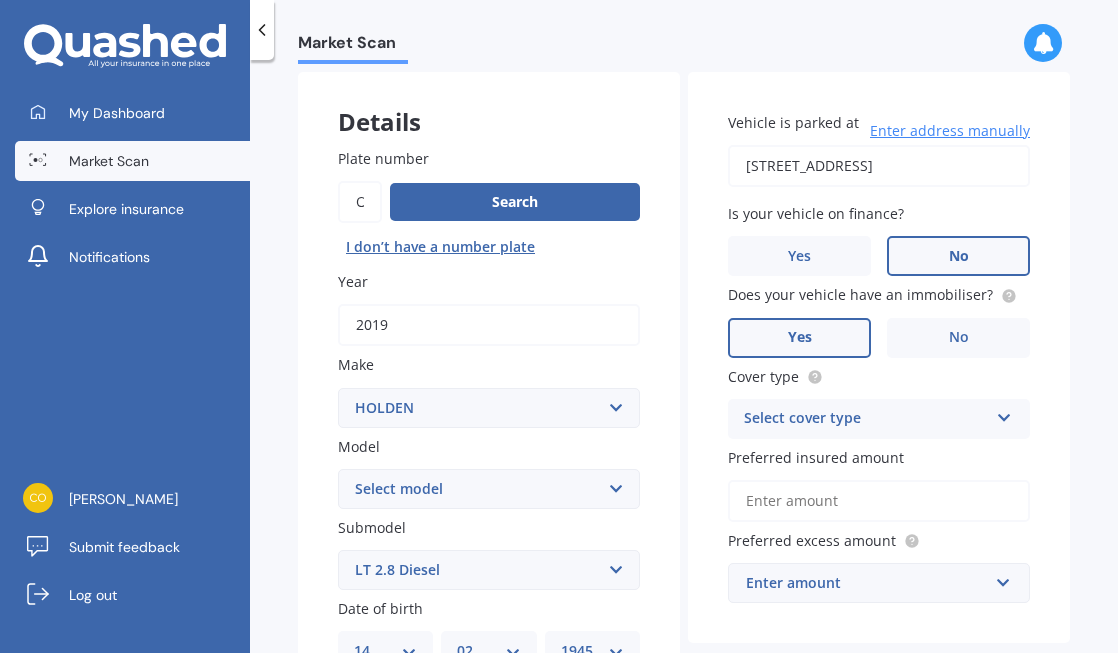 scroll, scrollTop: 114, scrollLeft: 0, axis: vertical 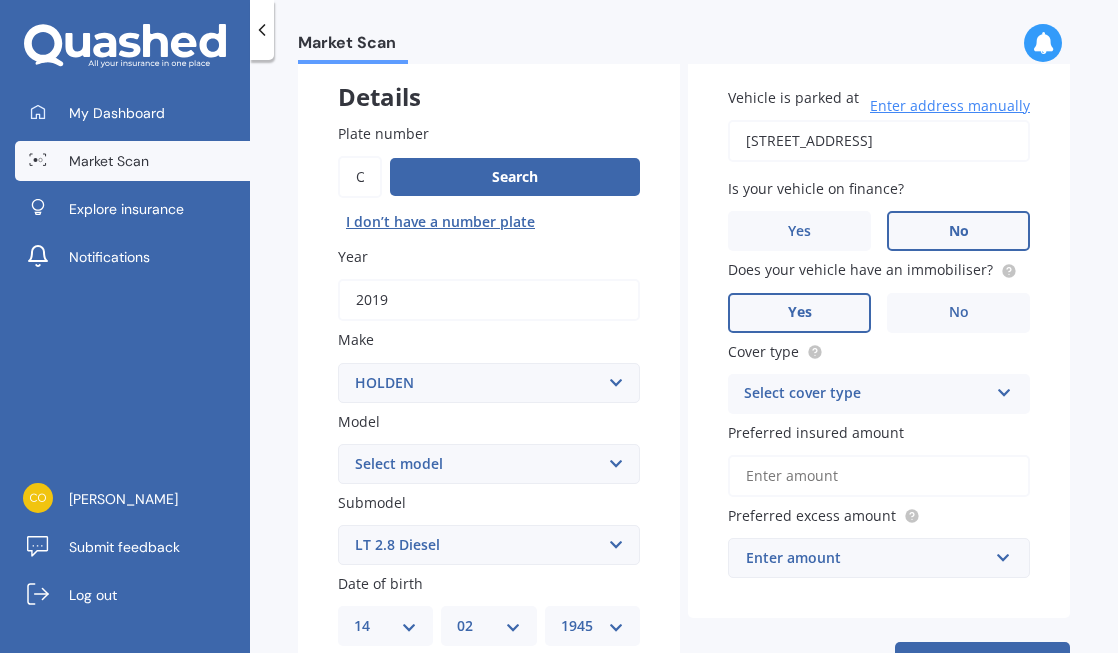 click at bounding box center [1004, 389] 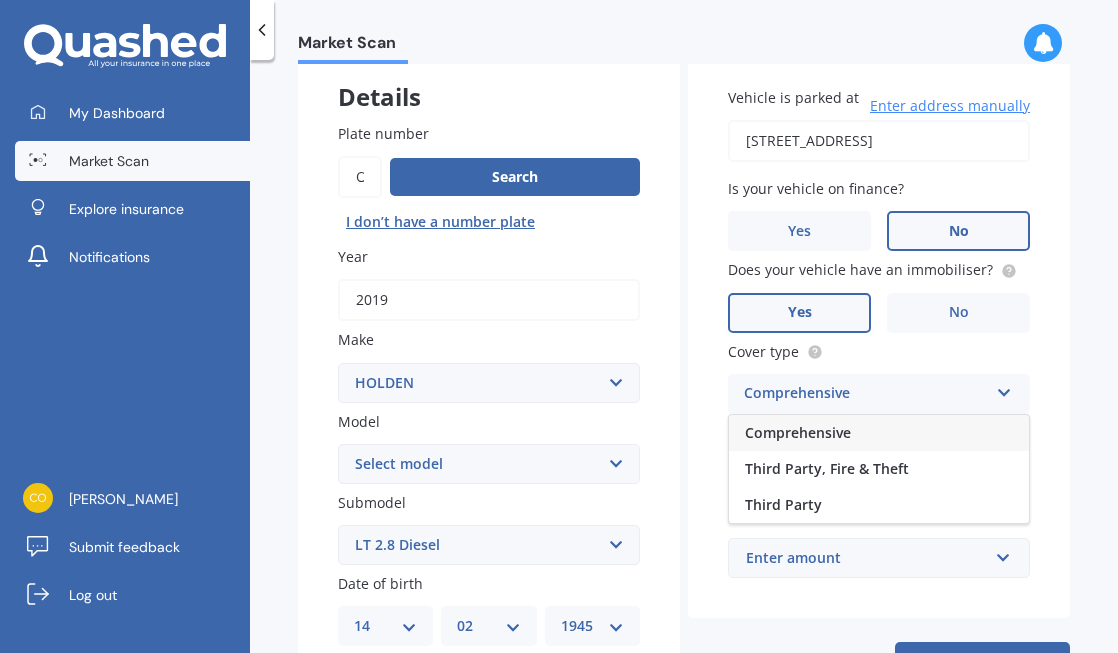click on "Comprehensive" at bounding box center (879, 433) 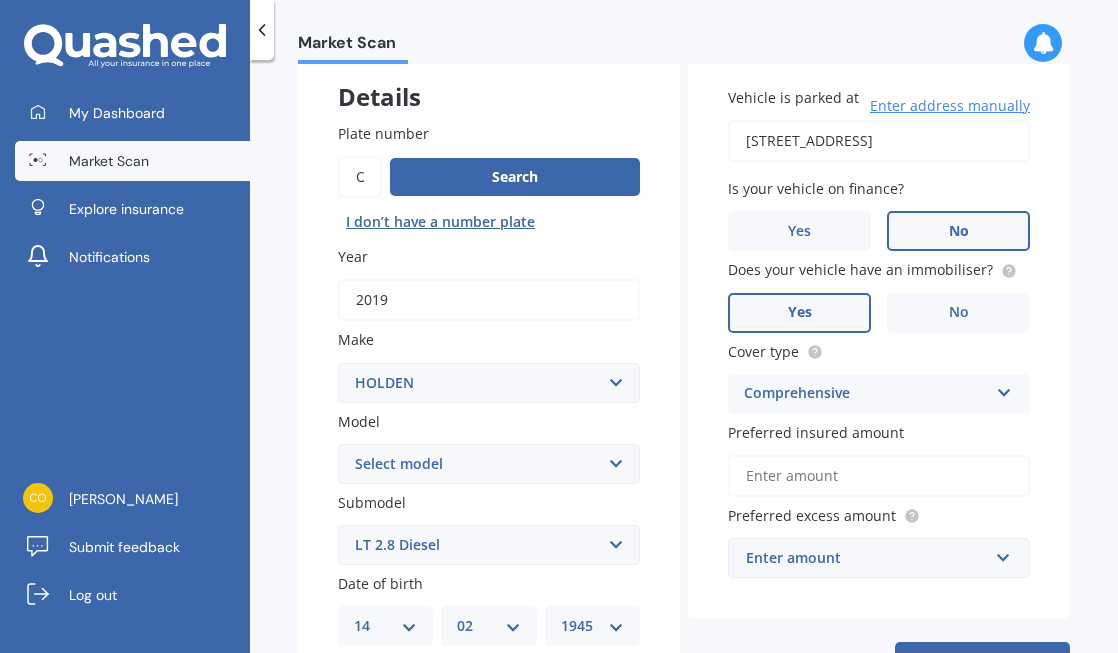 click on "Preferred insured amount" at bounding box center [879, 476] 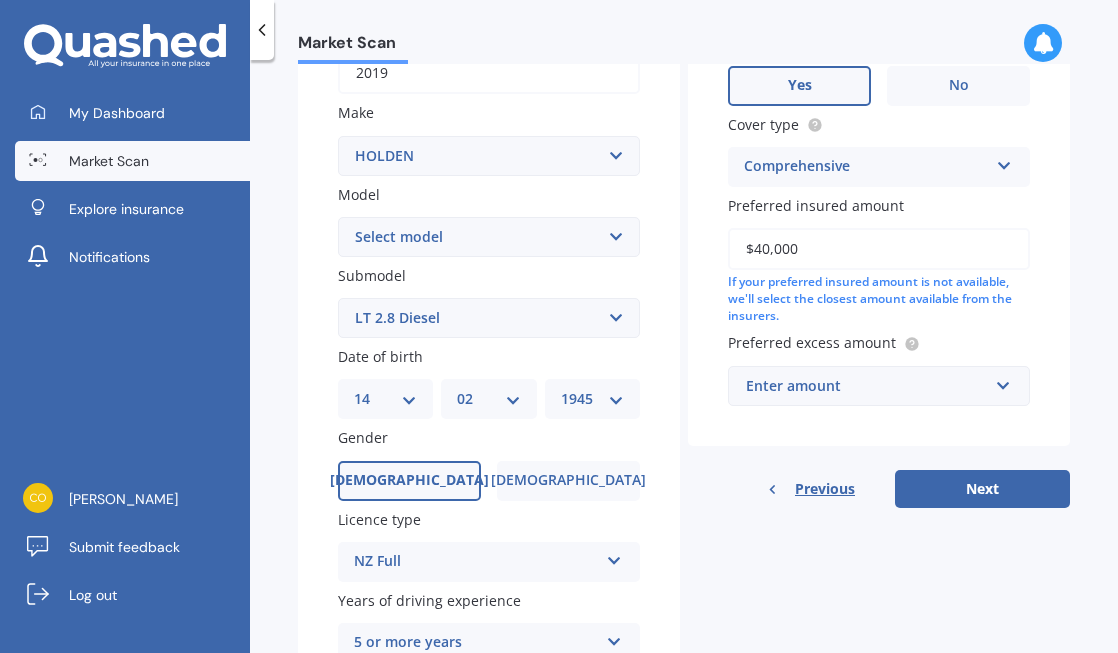 scroll, scrollTop: 342, scrollLeft: 0, axis: vertical 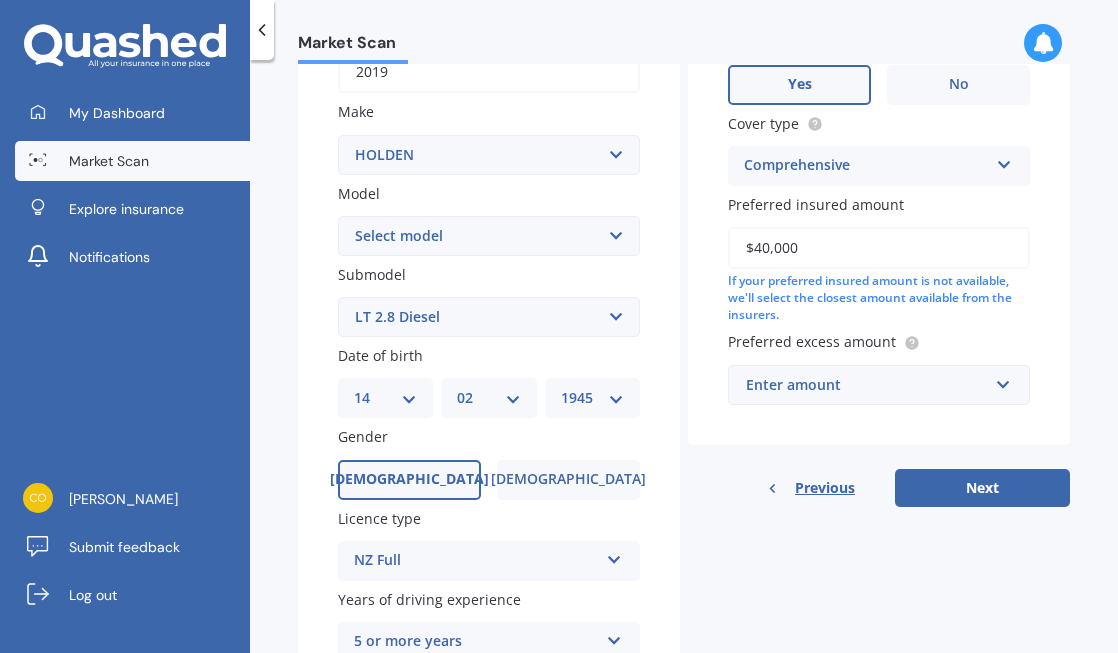 type on "$40,000" 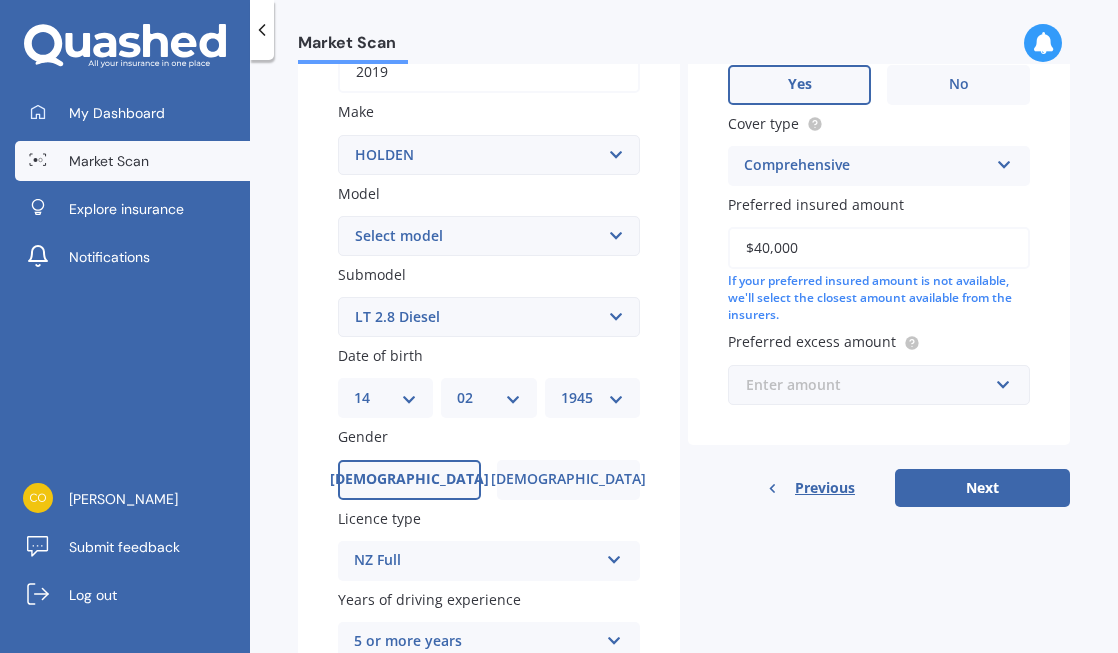 click at bounding box center [872, 385] 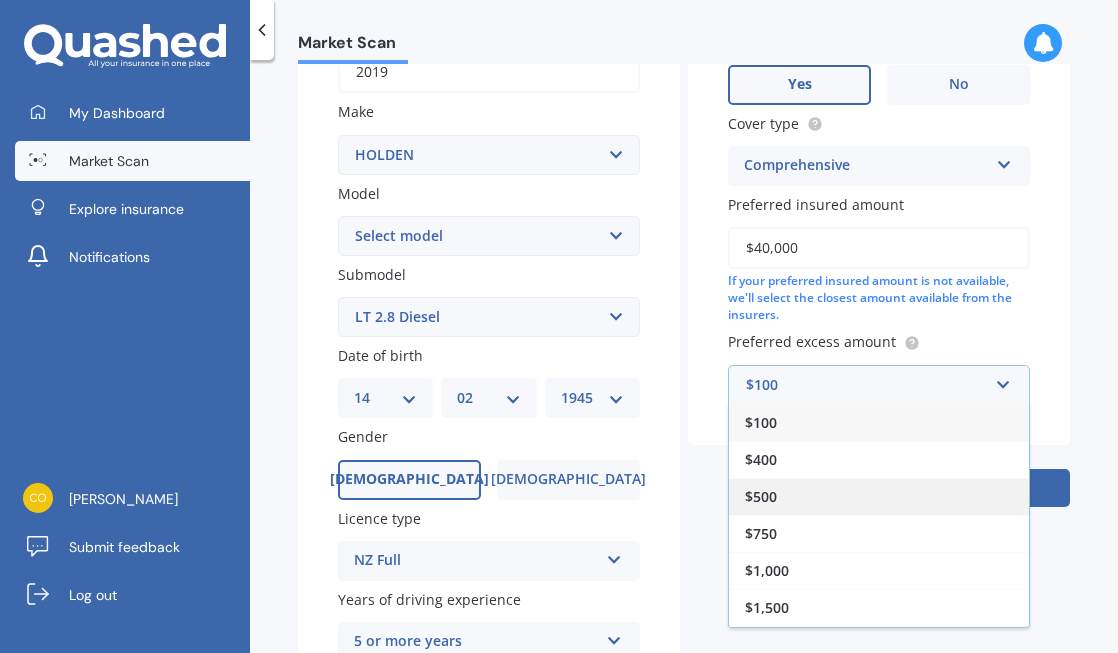click on "$500" at bounding box center [879, 496] 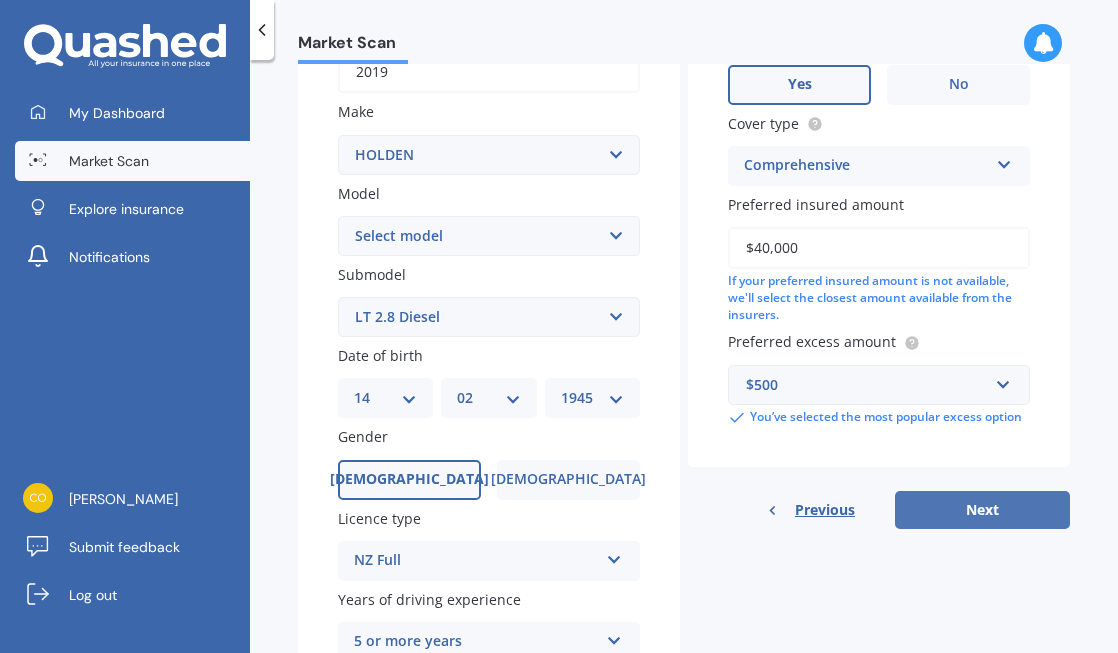 click on "Next" at bounding box center (982, 510) 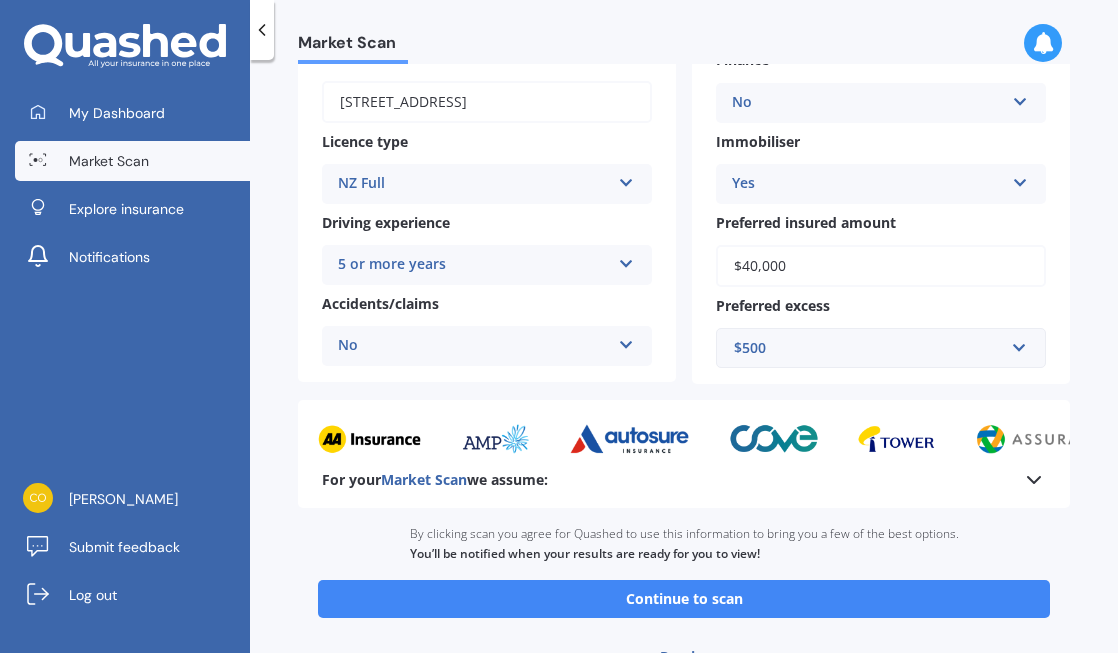 scroll, scrollTop: 342, scrollLeft: 0, axis: vertical 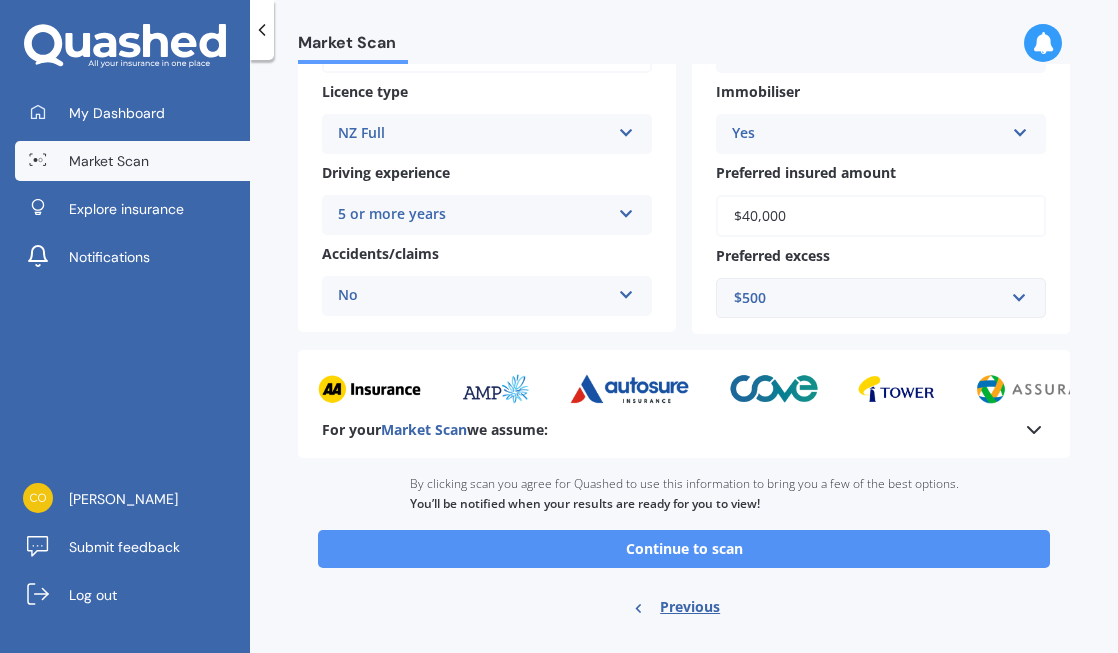click on "Continue to scan" at bounding box center [684, 549] 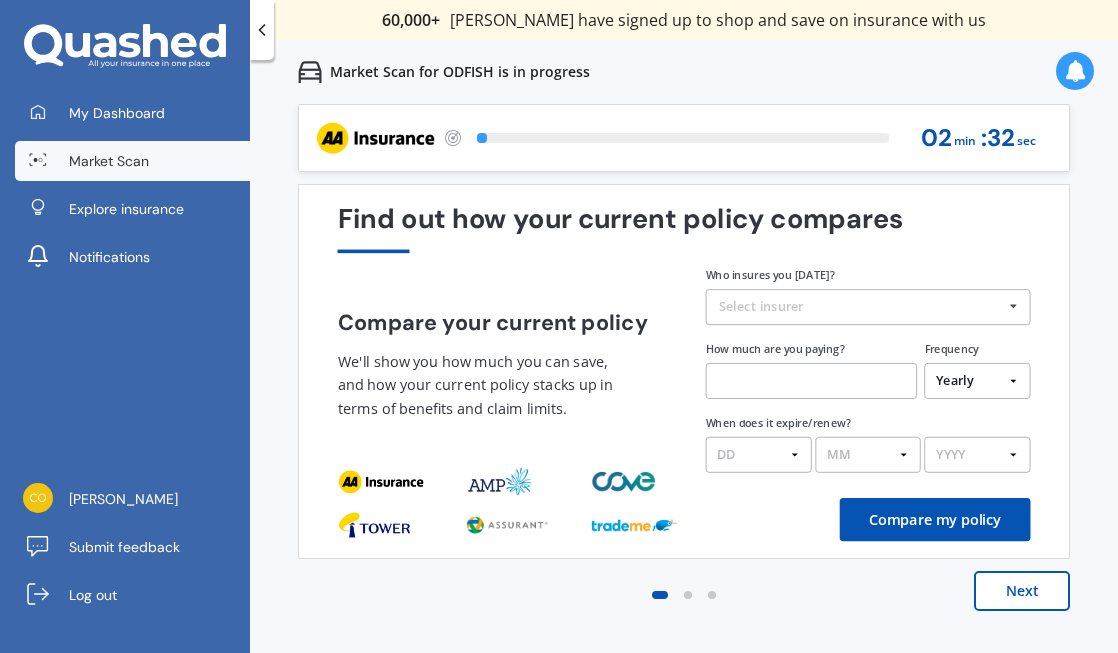 scroll, scrollTop: 0, scrollLeft: 0, axis: both 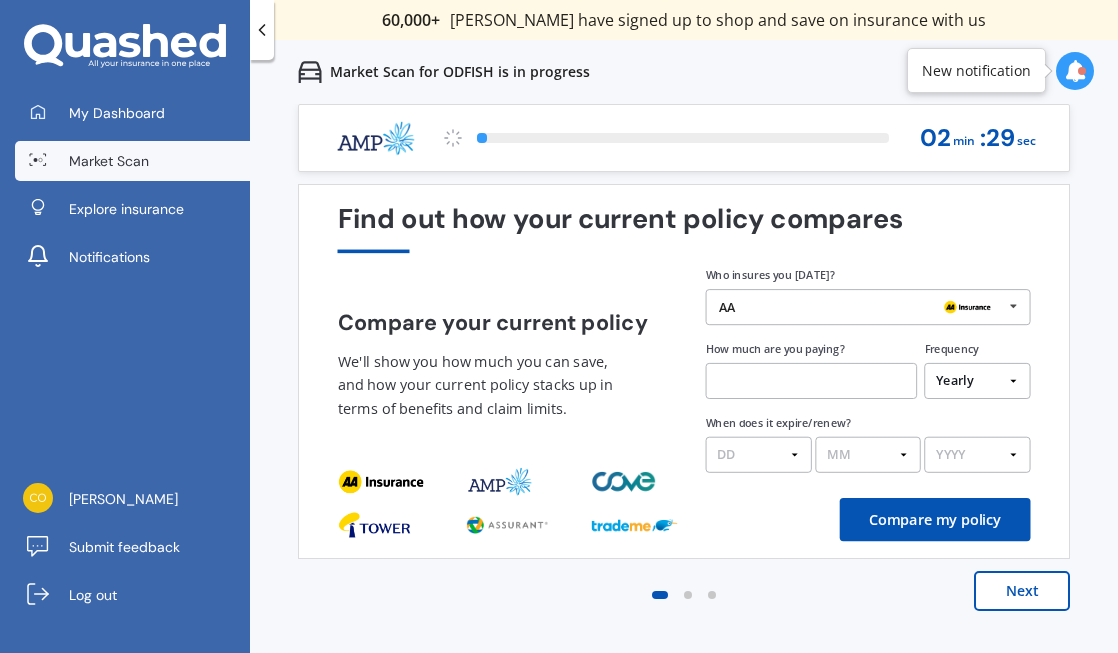 click at bounding box center [1013, 306] 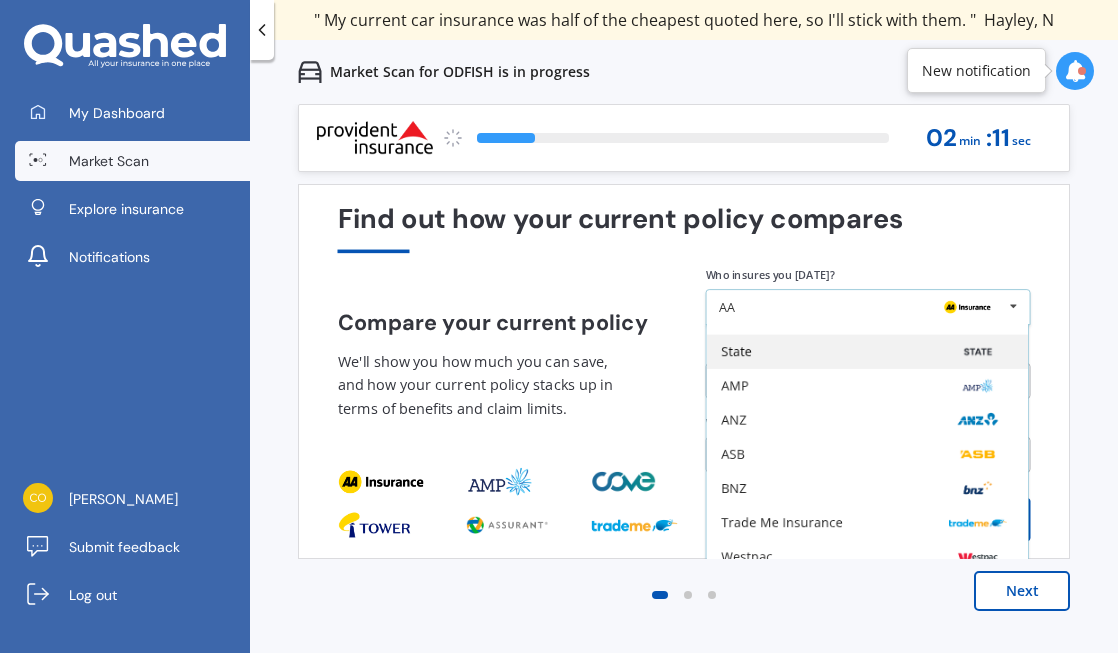 scroll, scrollTop: 131, scrollLeft: 0, axis: vertical 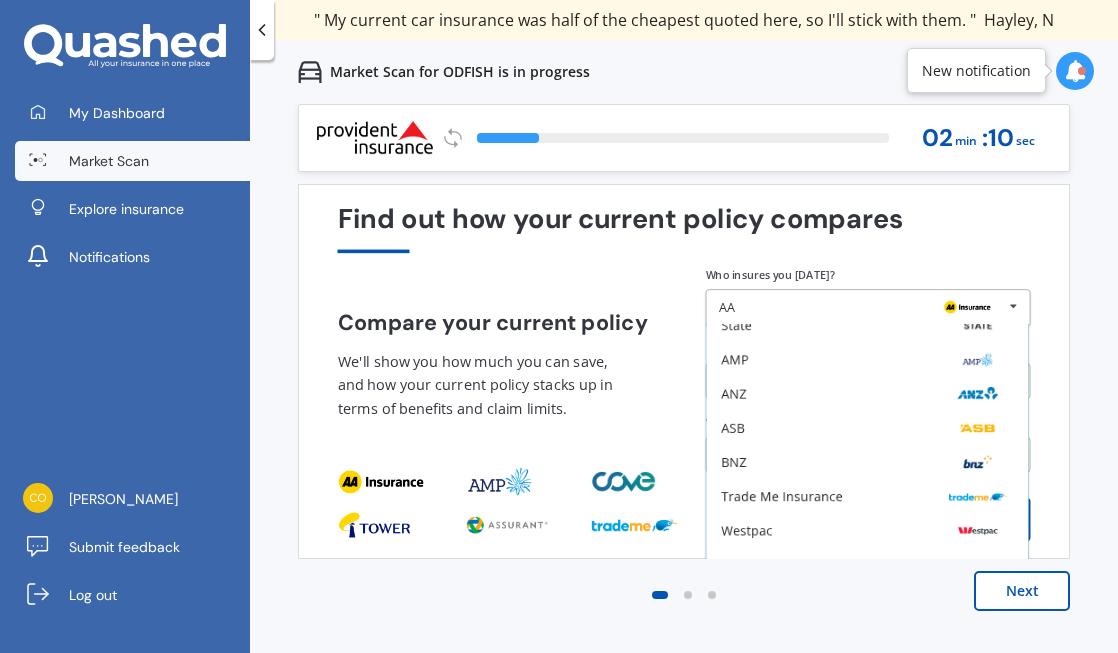 drag, startPoint x: 978, startPoint y: 163, endPoint x: 974, endPoint y: 191, distance: 28.284271 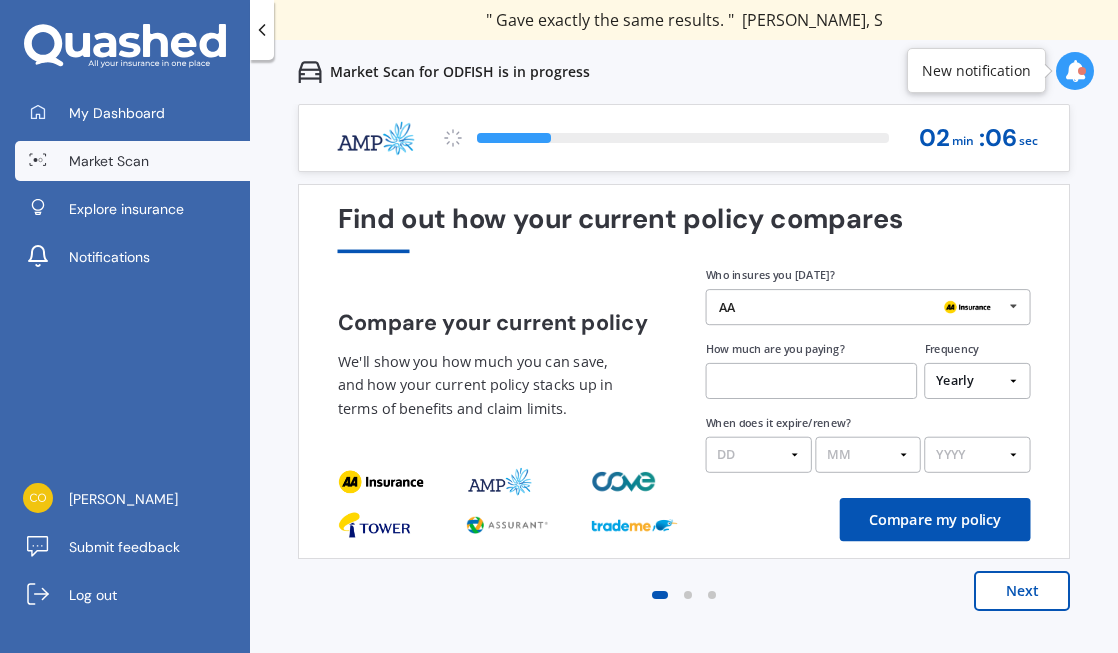 click at bounding box center [812, 381] 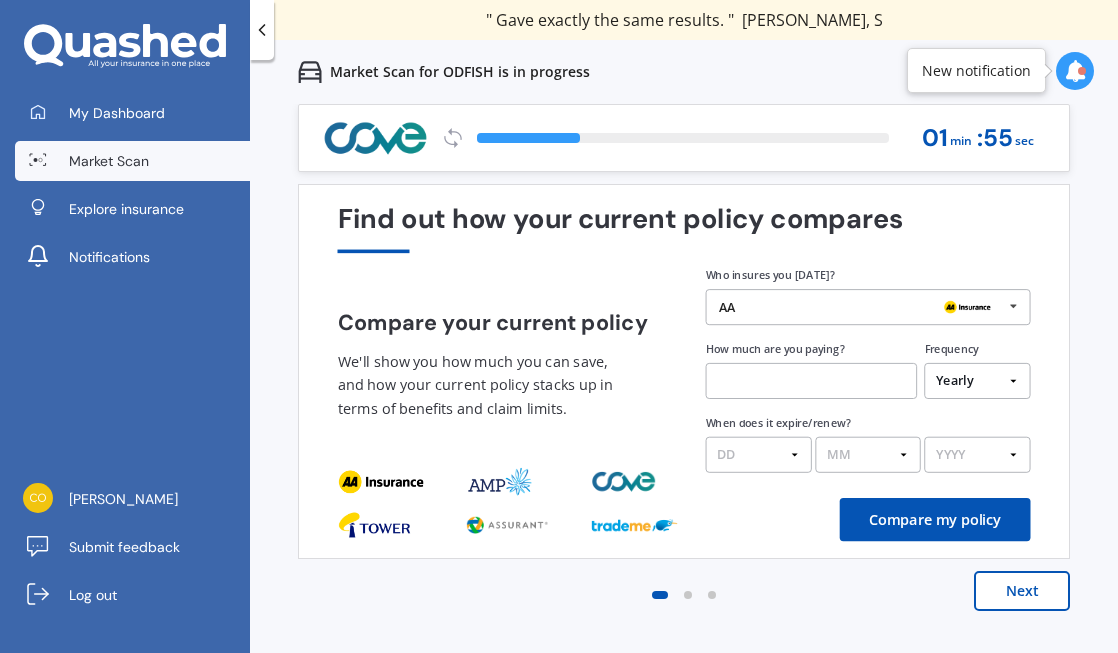 click at bounding box center [812, 381] 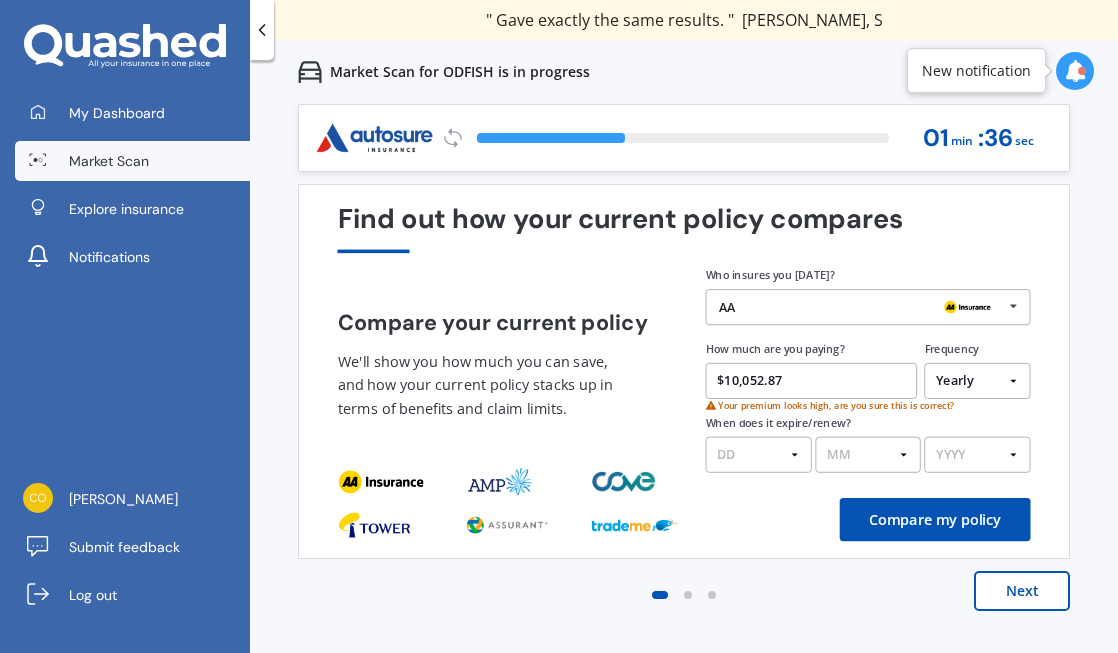 click on "$10,052.87" at bounding box center [812, 381] 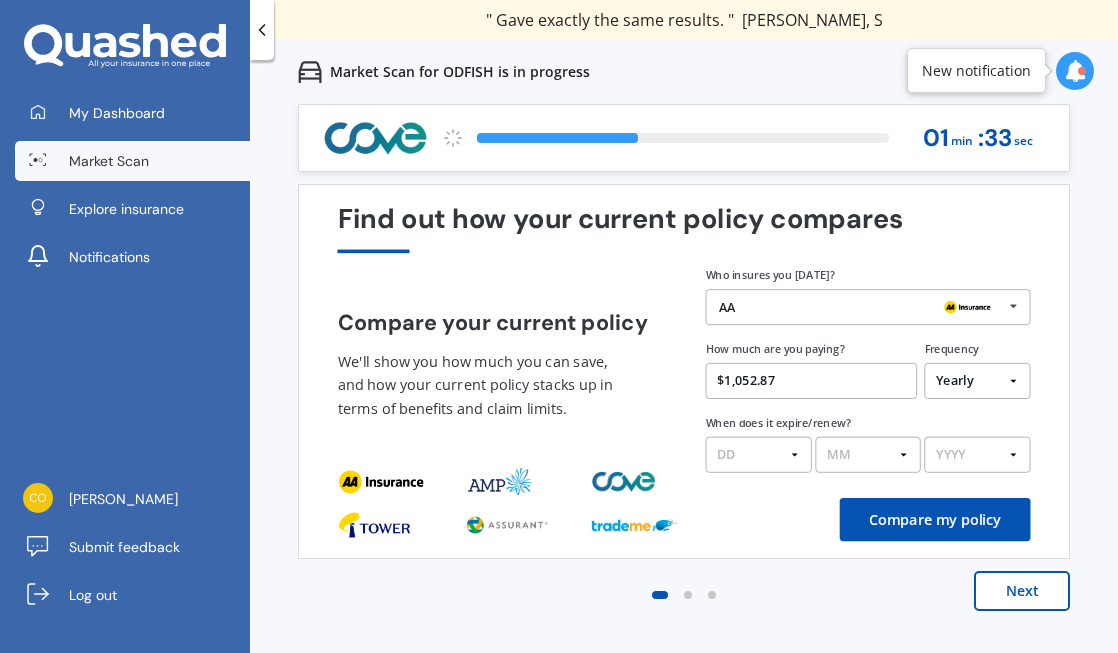 type on "$1,052.87" 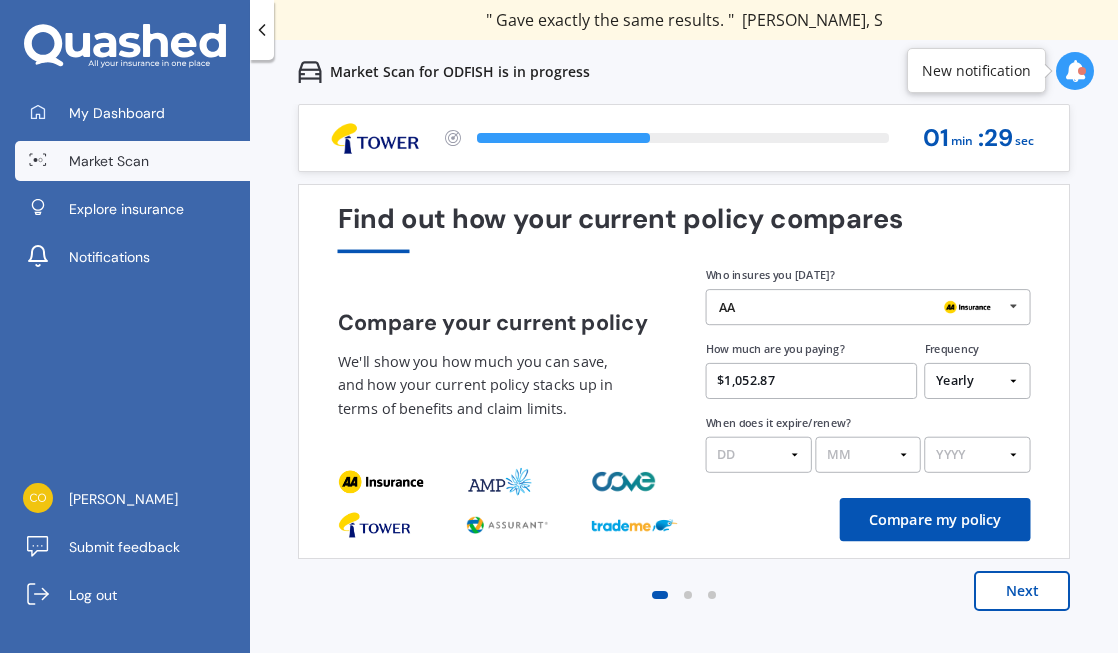 select on "20" 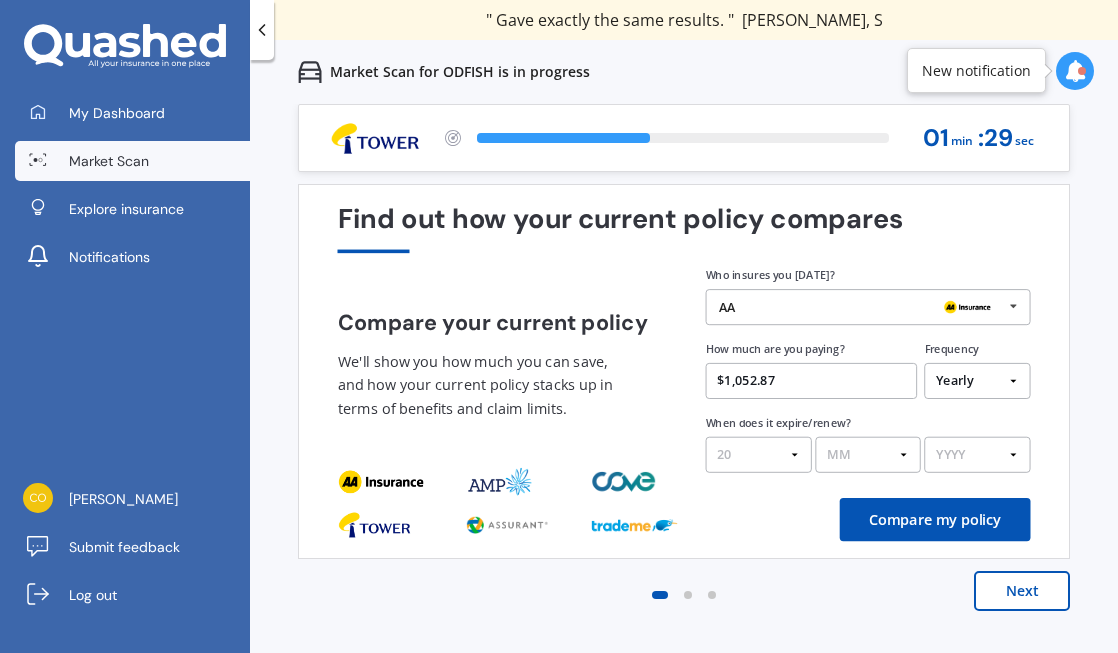click on "20" at bounding box center (0, 0) 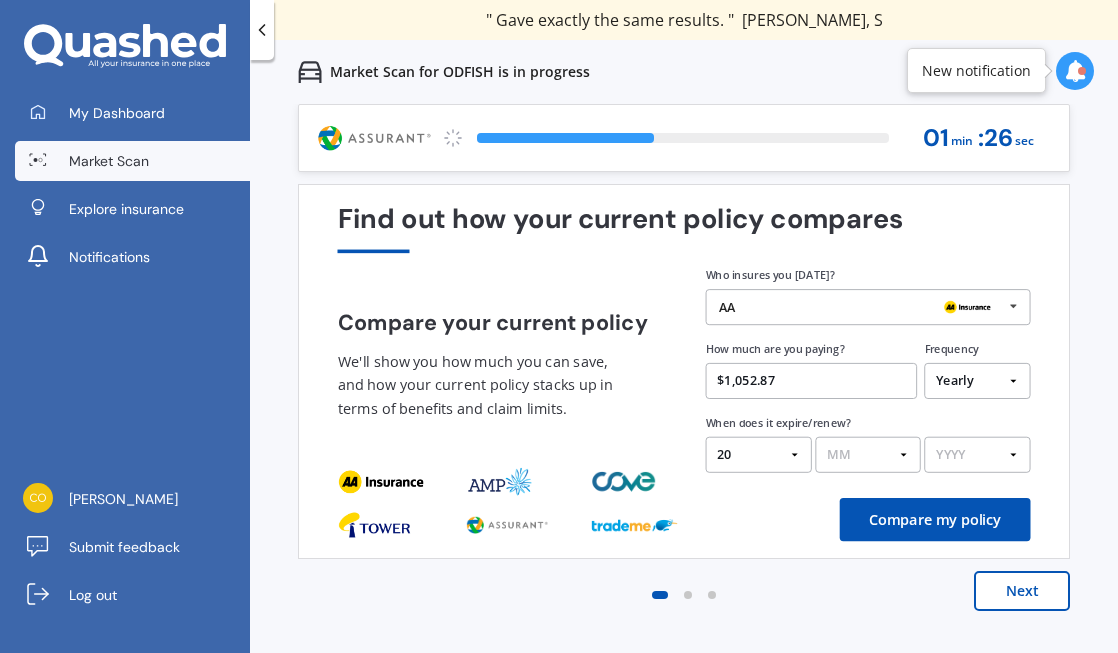 select on "07" 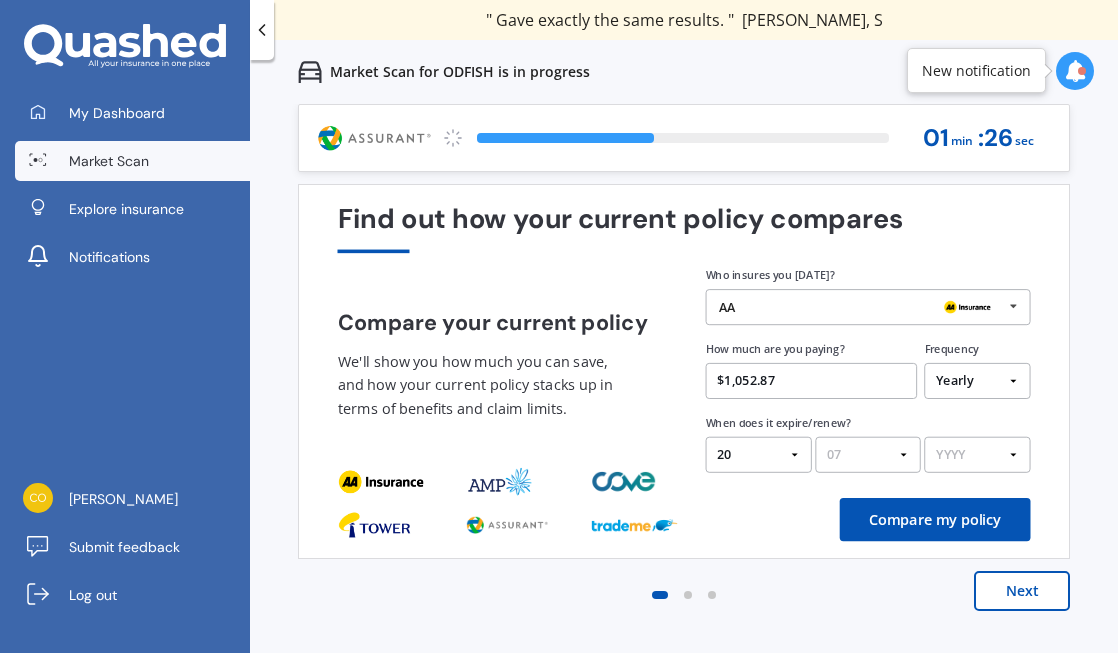 click on "07" at bounding box center [0, 0] 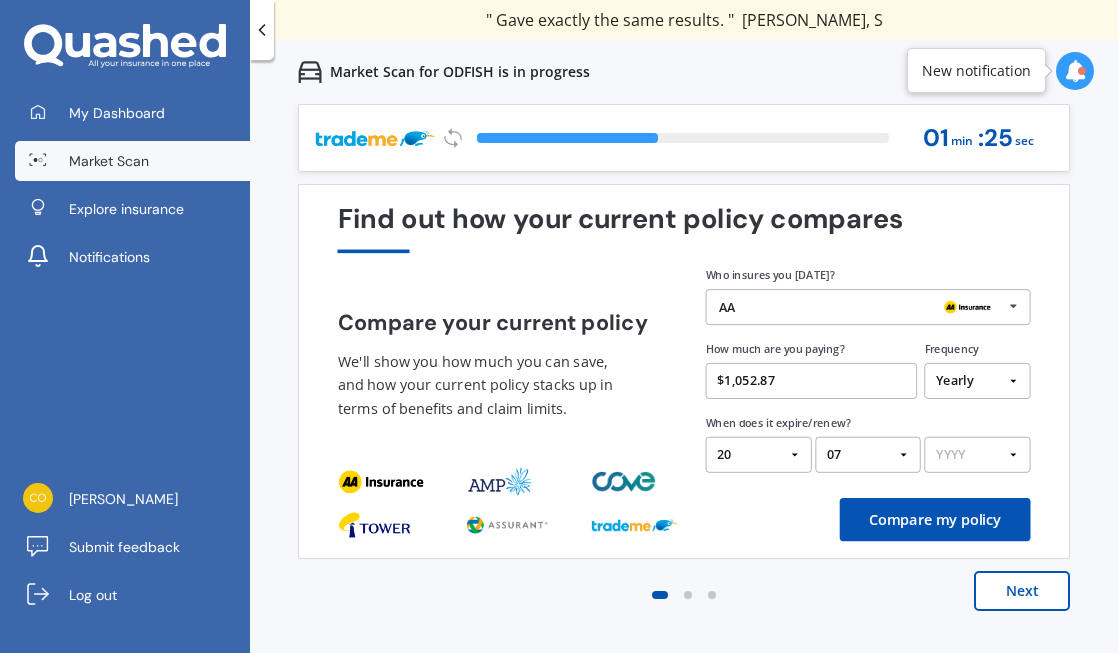 click on "YYYY 2026 2025 2024" at bounding box center [978, 455] 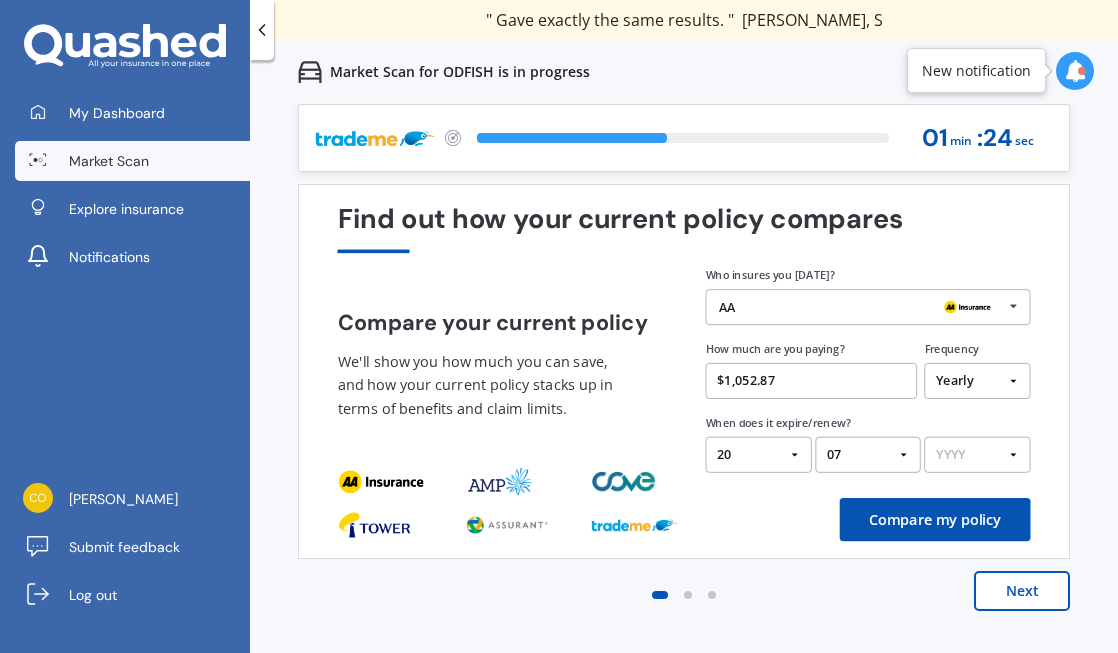 select on "2026" 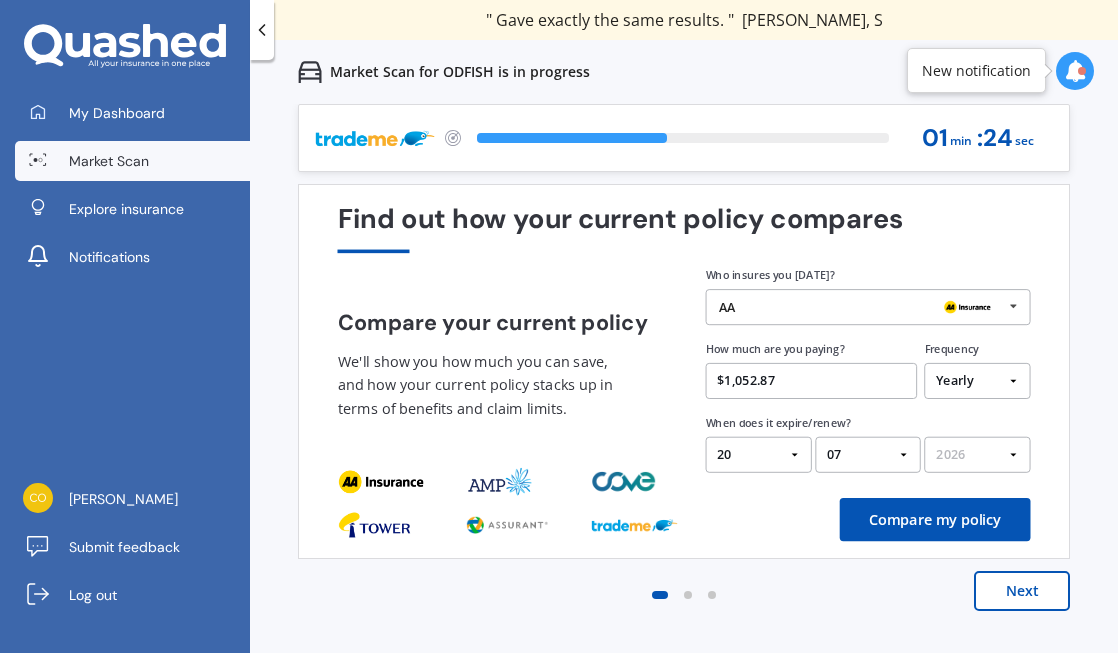 click on "2026" at bounding box center (0, 0) 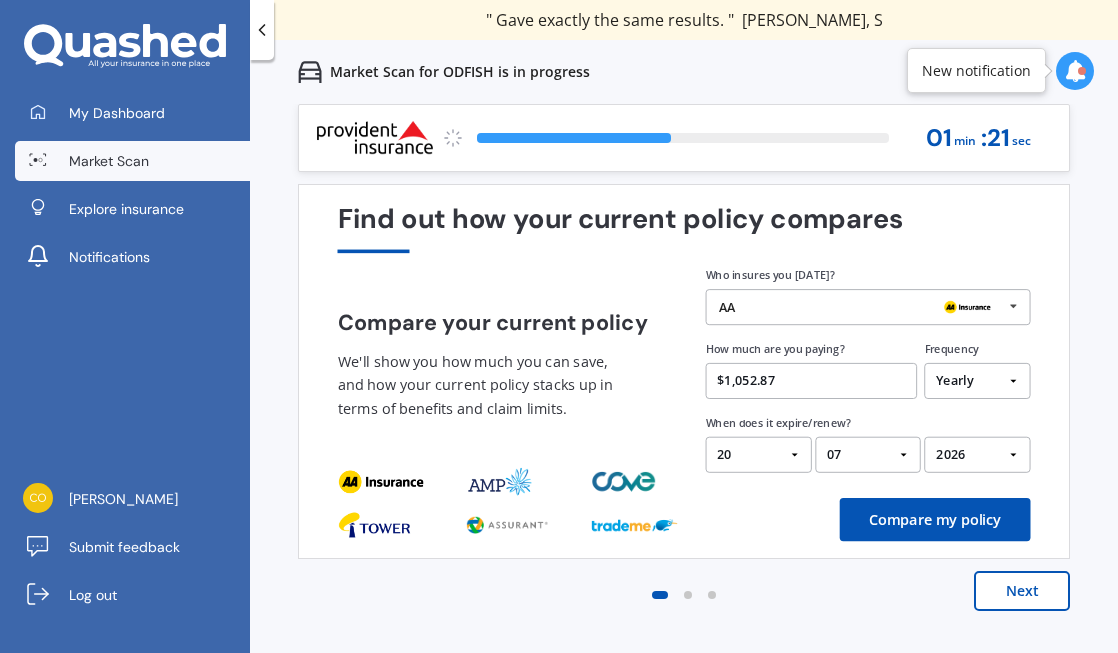 click on "Compare my policy" at bounding box center [935, 519] 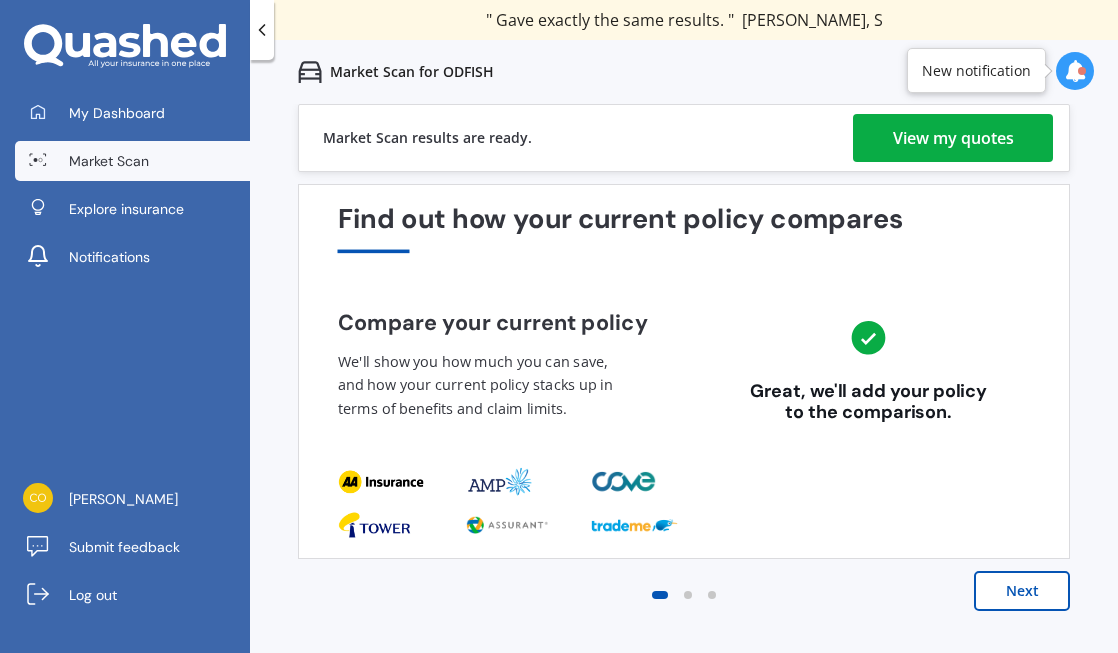 click on "View my quotes" at bounding box center (953, 138) 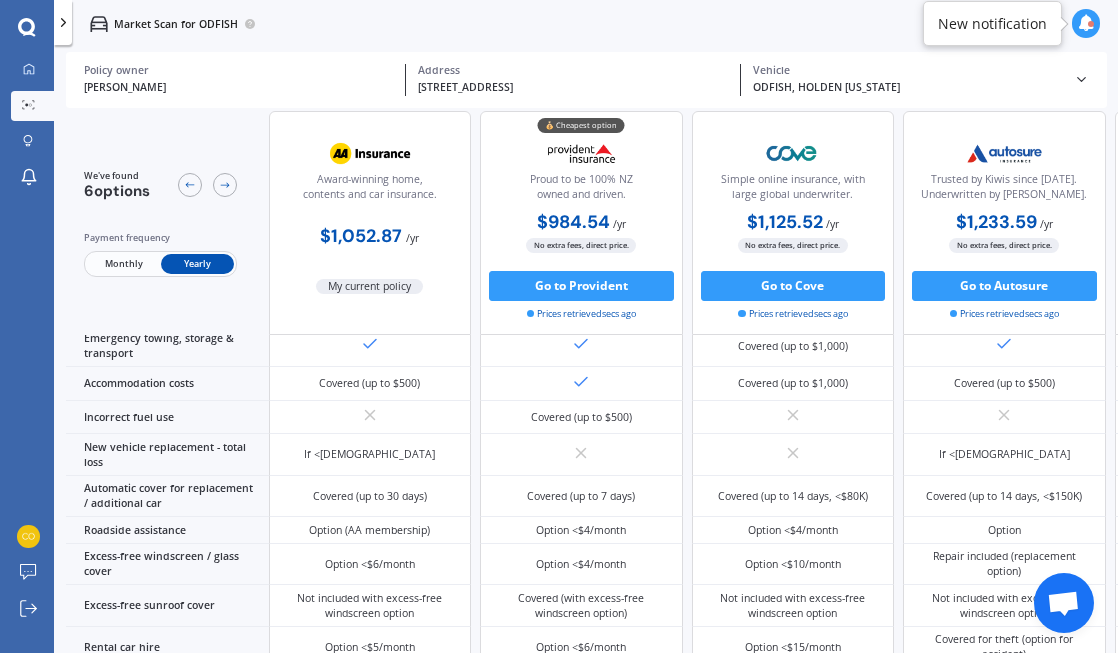 scroll, scrollTop: 0, scrollLeft: 0, axis: both 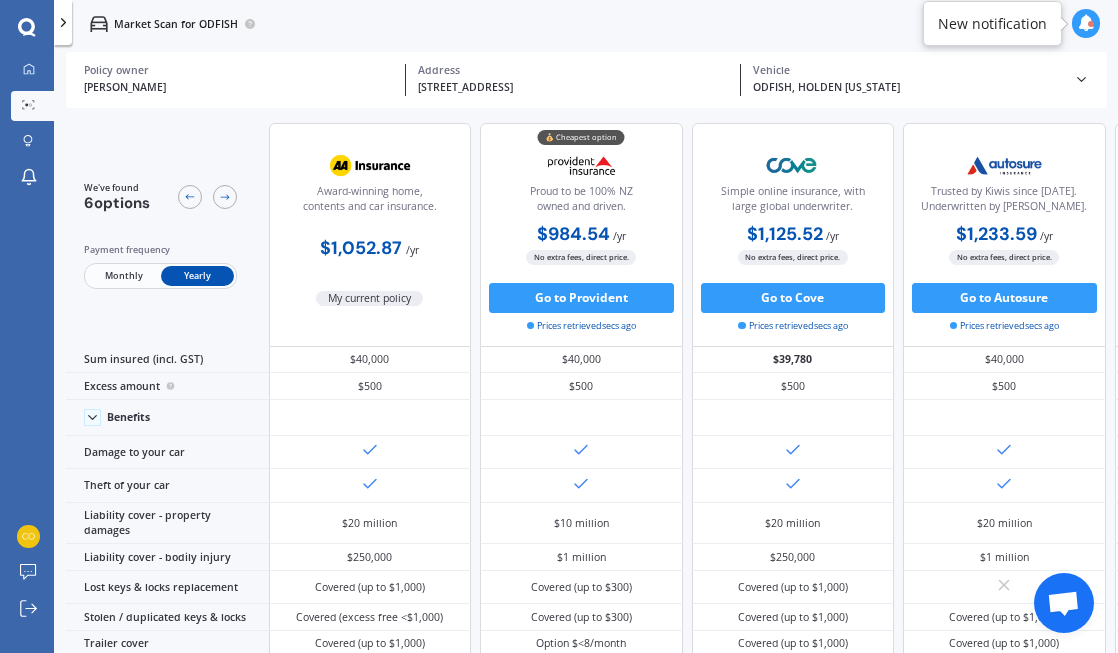 click 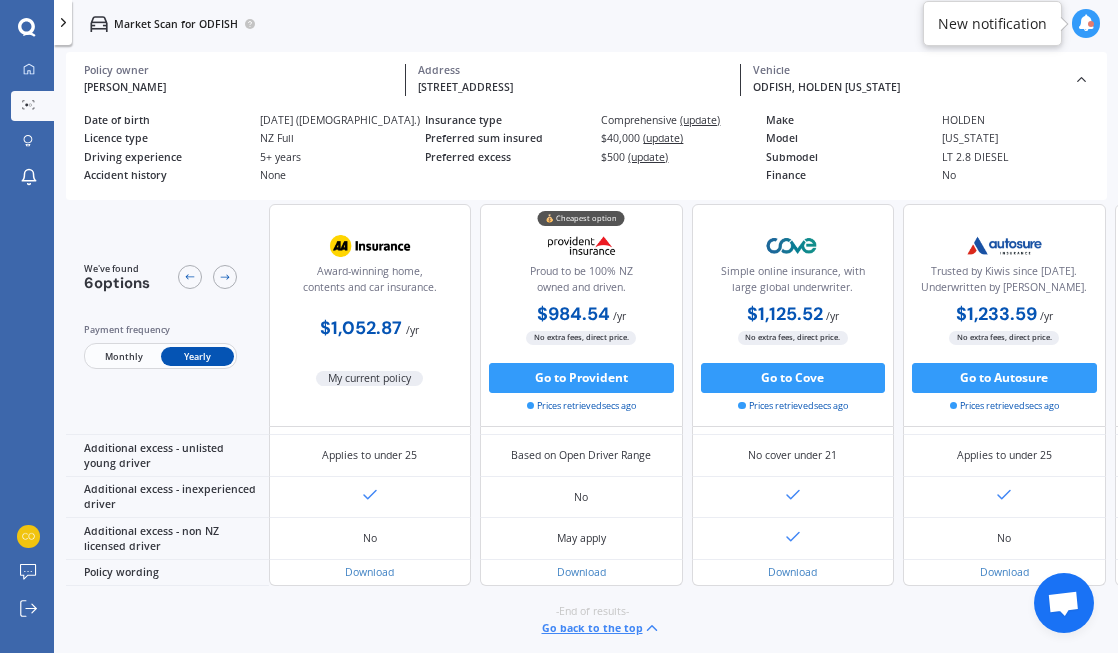 scroll, scrollTop: 1281, scrollLeft: 0, axis: vertical 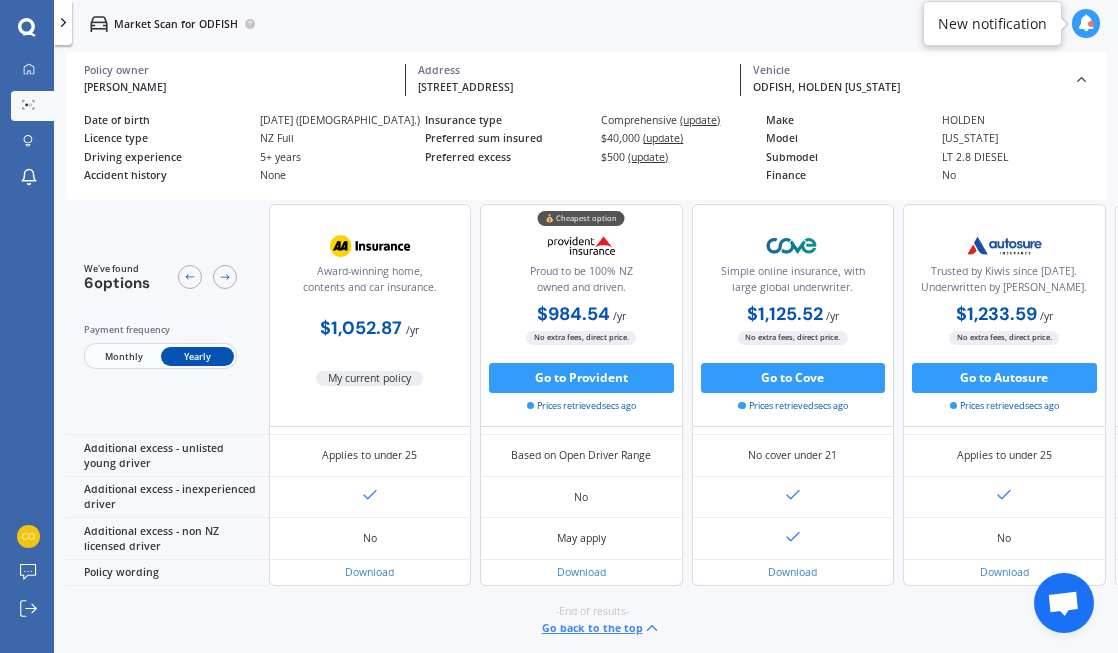 click at bounding box center [1086, 23] 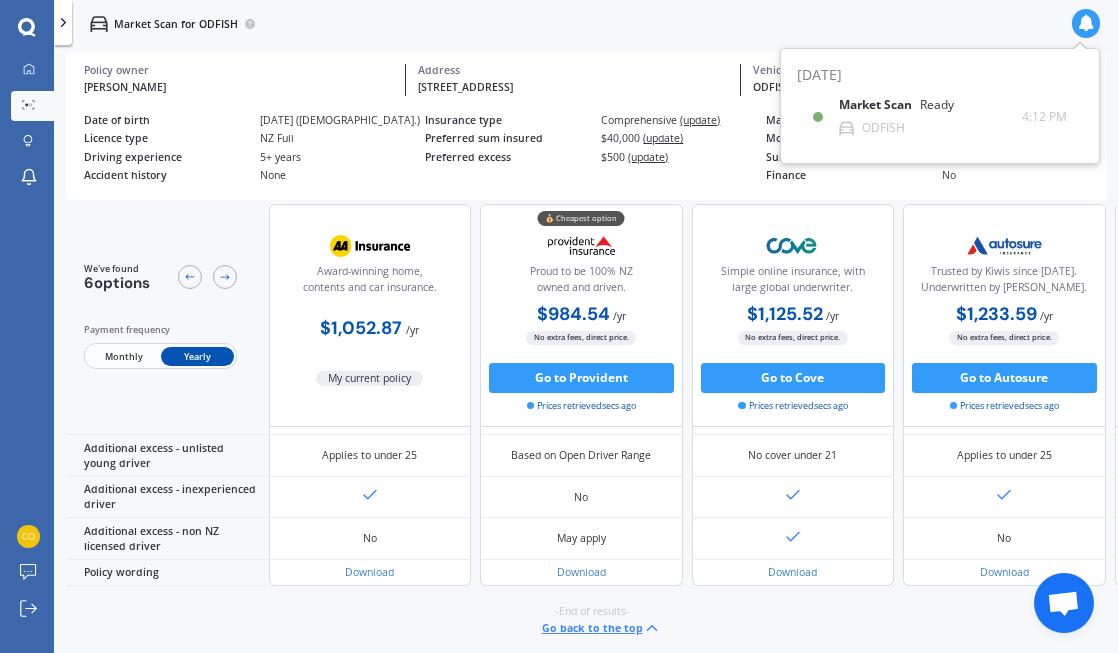 click on "Market Scan for ODFISH" at bounding box center [586, 24] 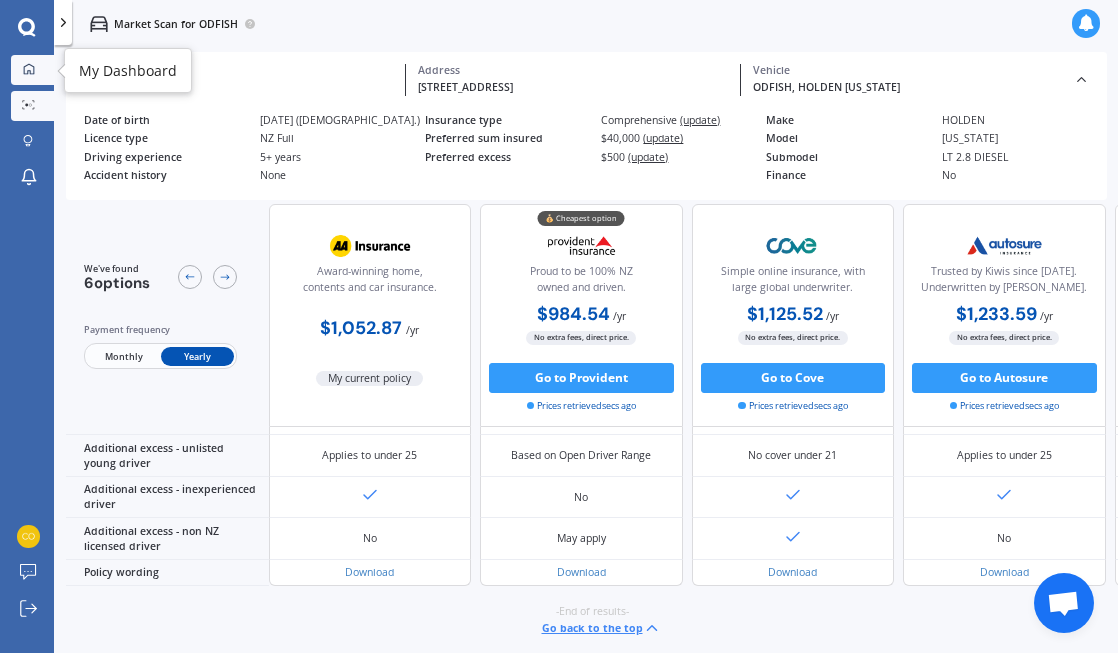 click 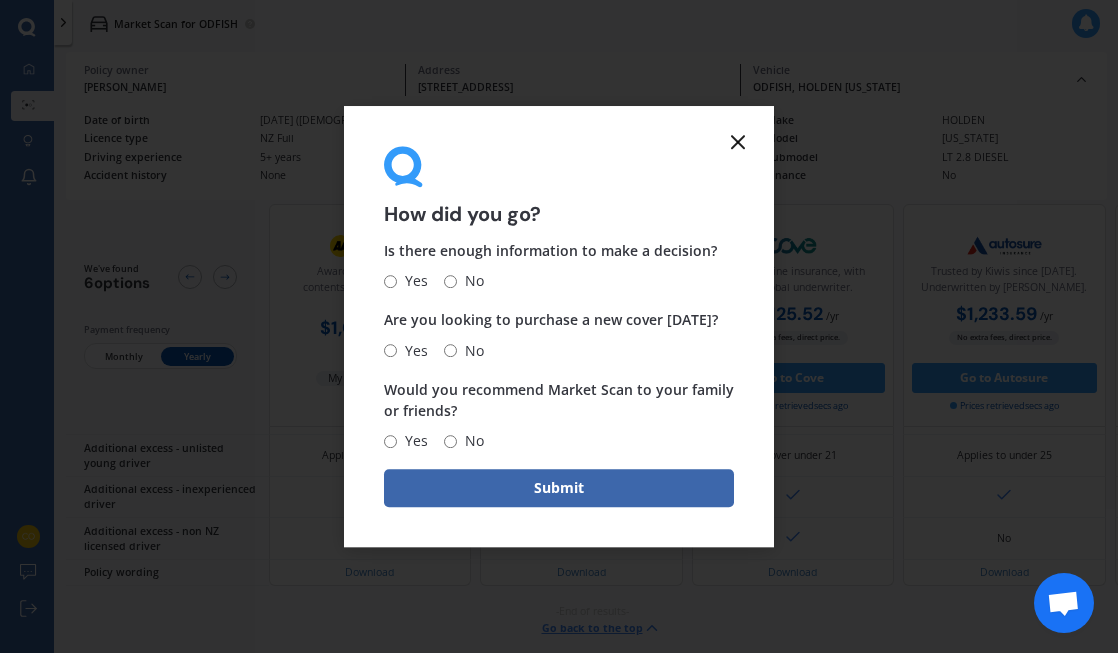 click on "Yes" at bounding box center [390, 281] 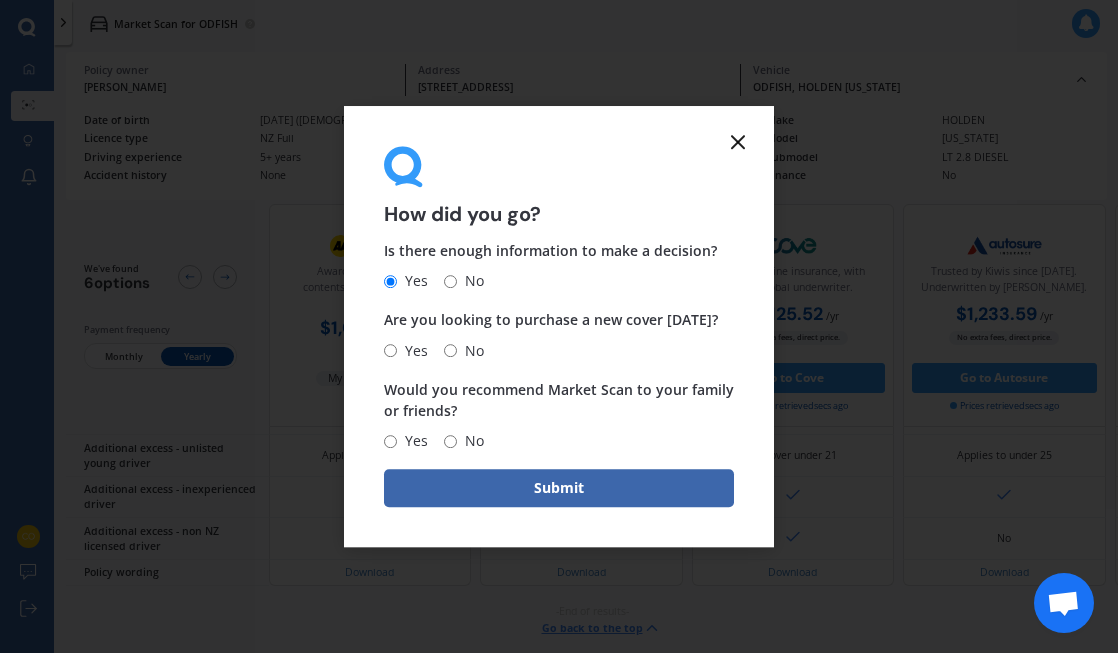 click on "No" at bounding box center [450, 350] 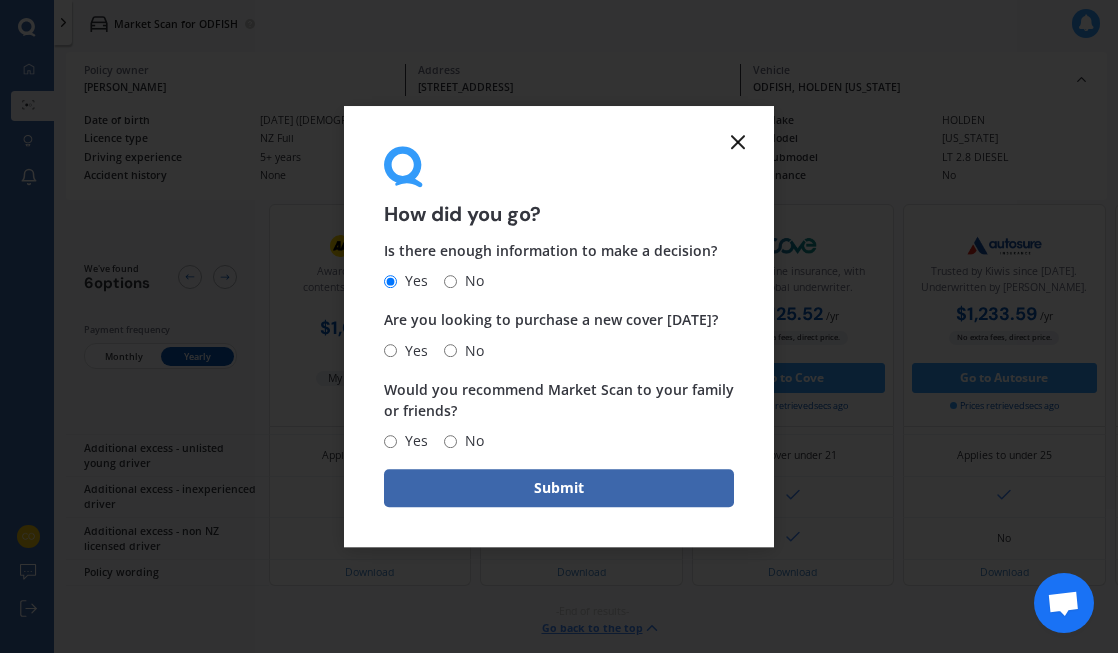 radio on "true" 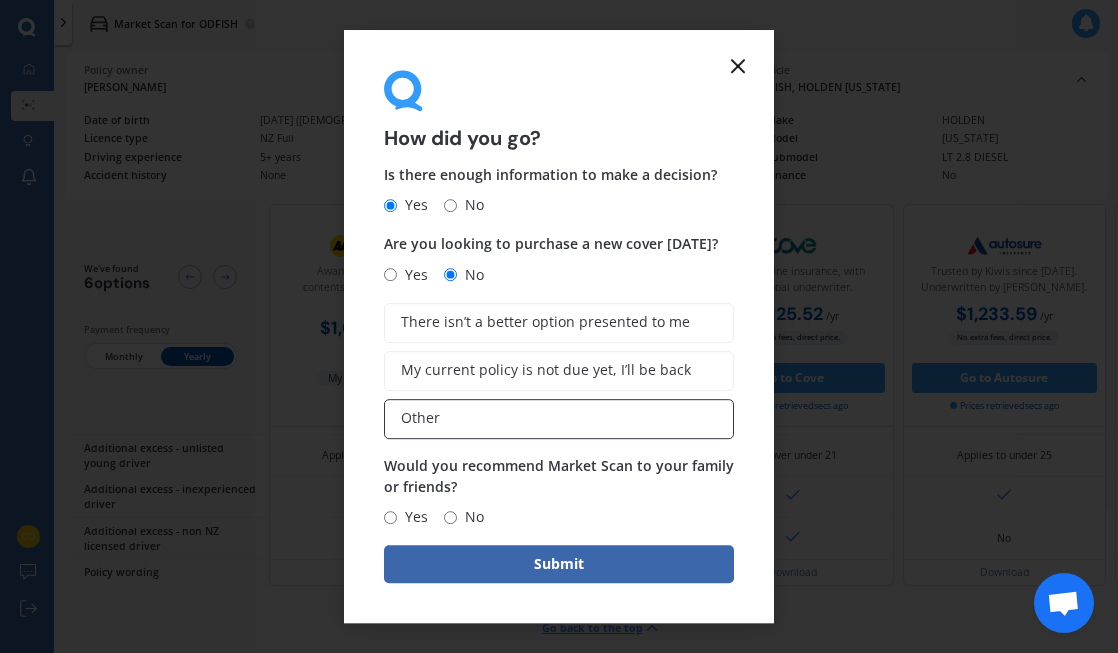 click on "Other" at bounding box center (559, 419) 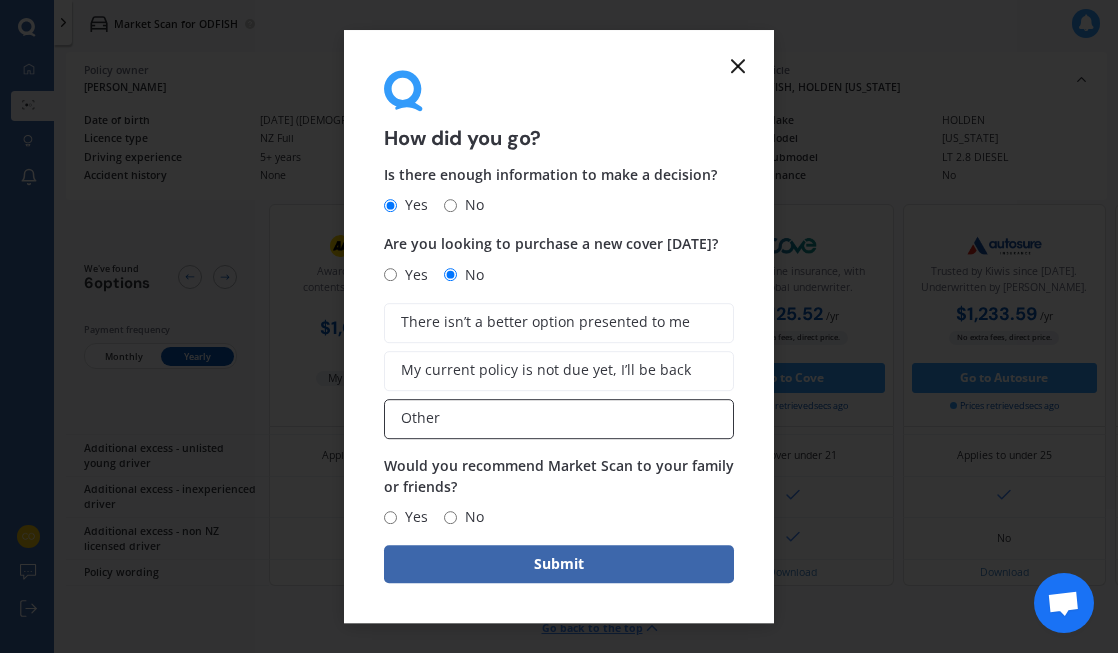 click on "Other" at bounding box center (0, 0) 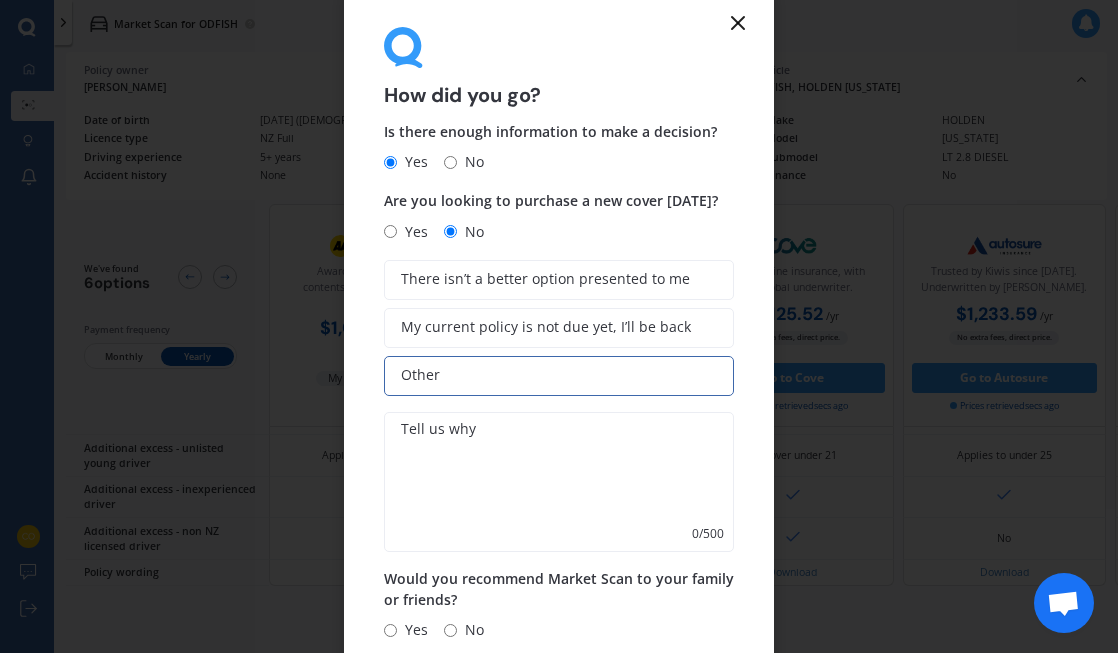 scroll, scrollTop: 72, scrollLeft: 0, axis: vertical 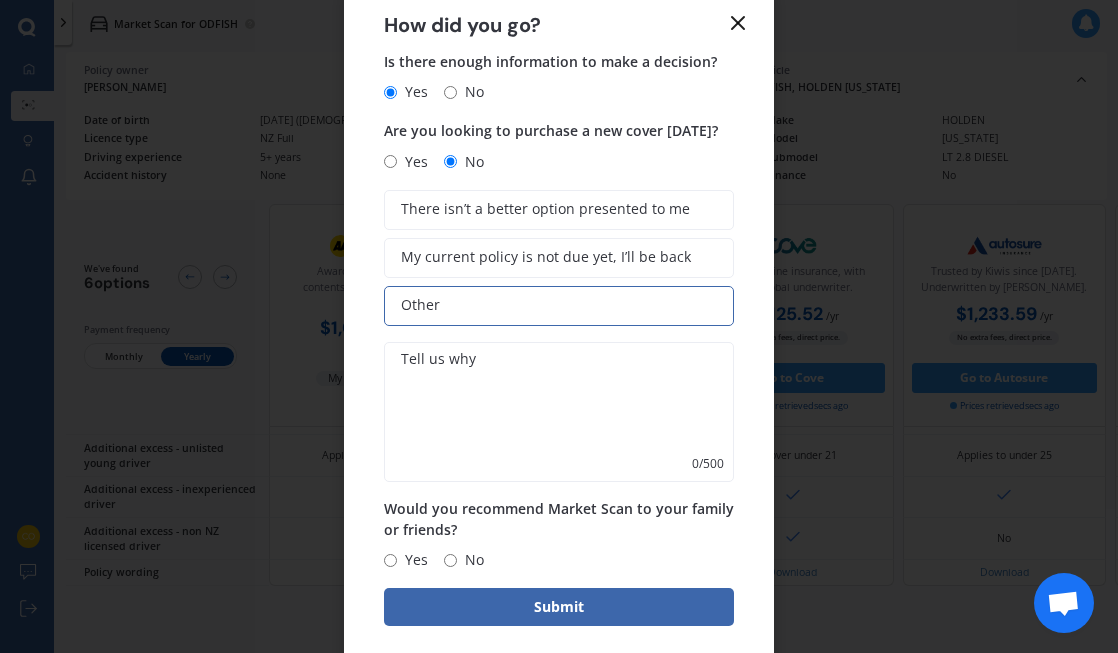 click on "Yes" at bounding box center [390, 560] 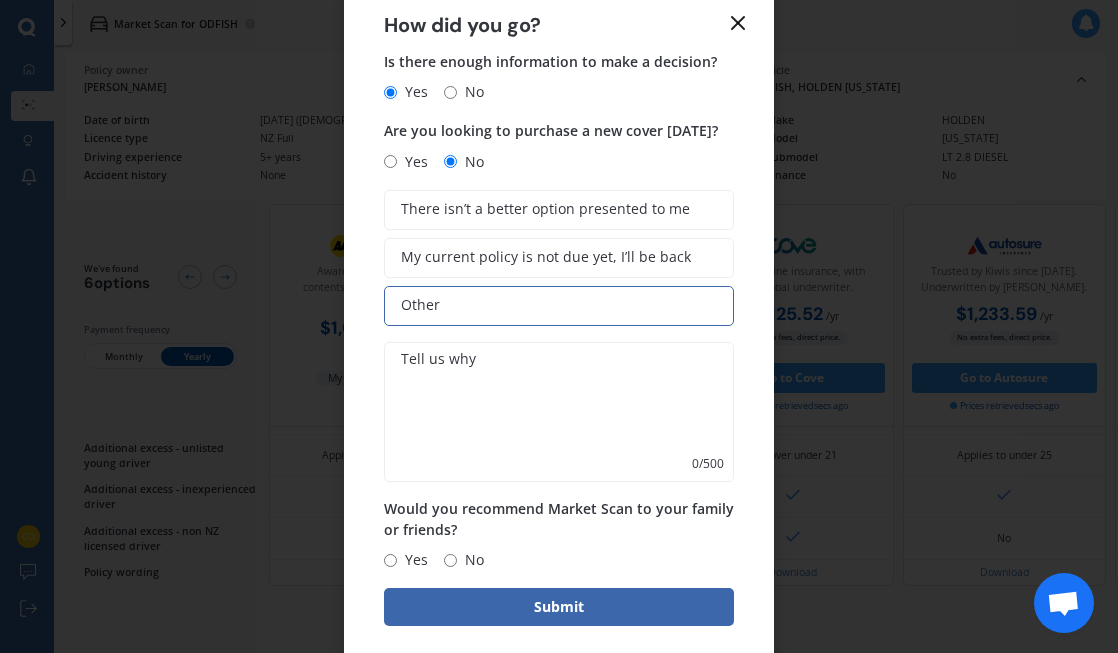 radio on "true" 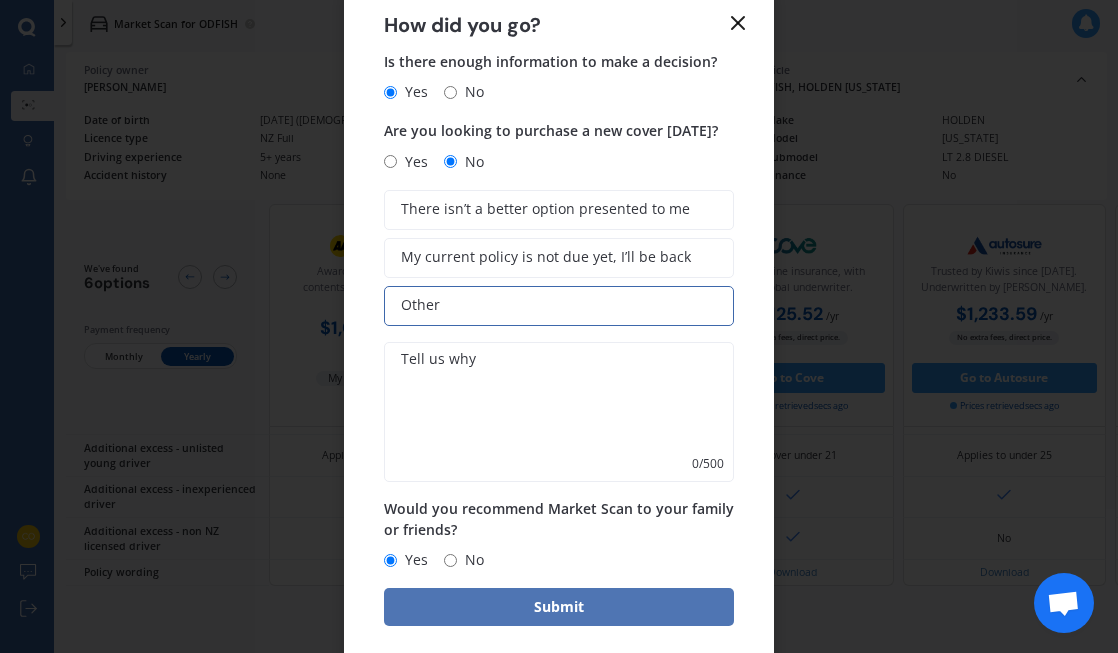 click on "Submit" at bounding box center [559, 607] 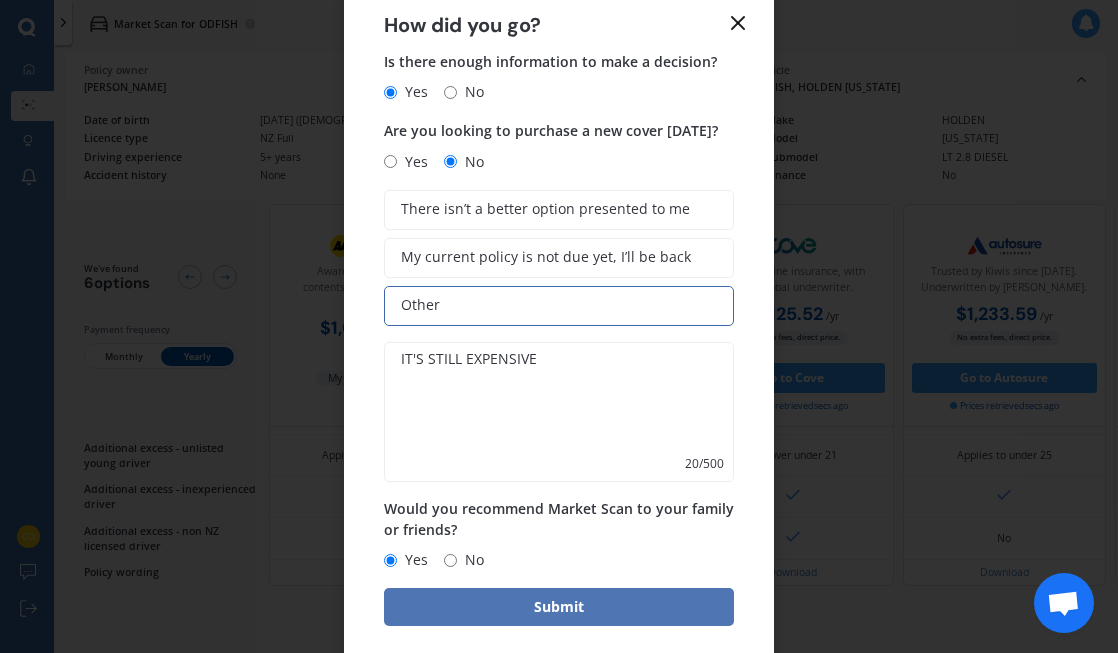 type on "IT'S STILL EXPENSIVE" 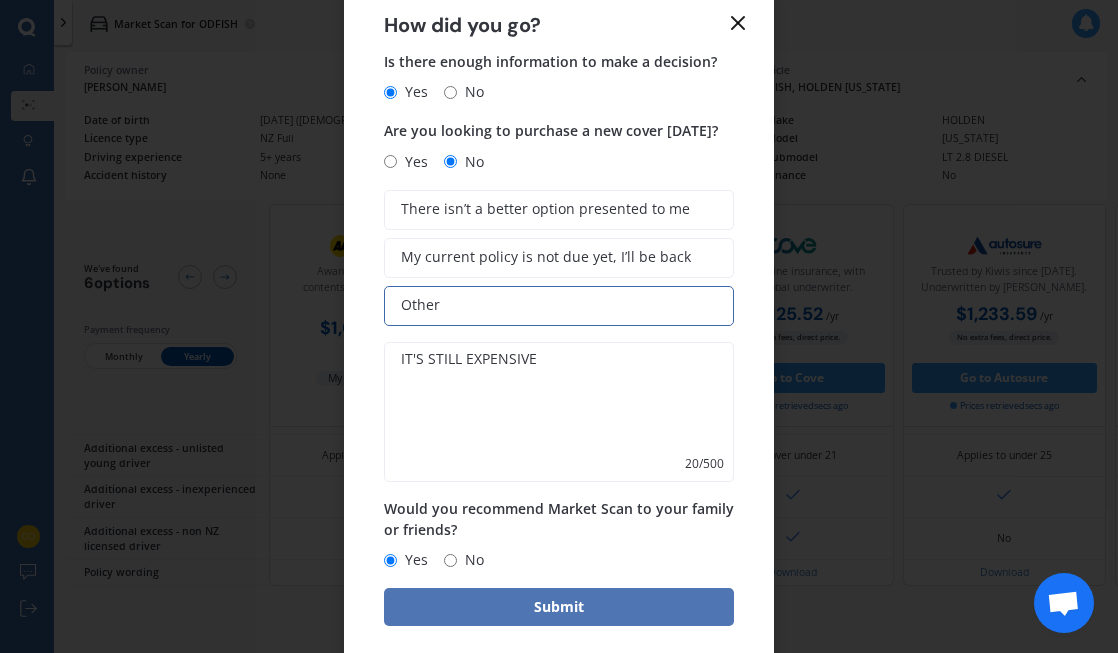 click on "Submit" at bounding box center (559, 607) 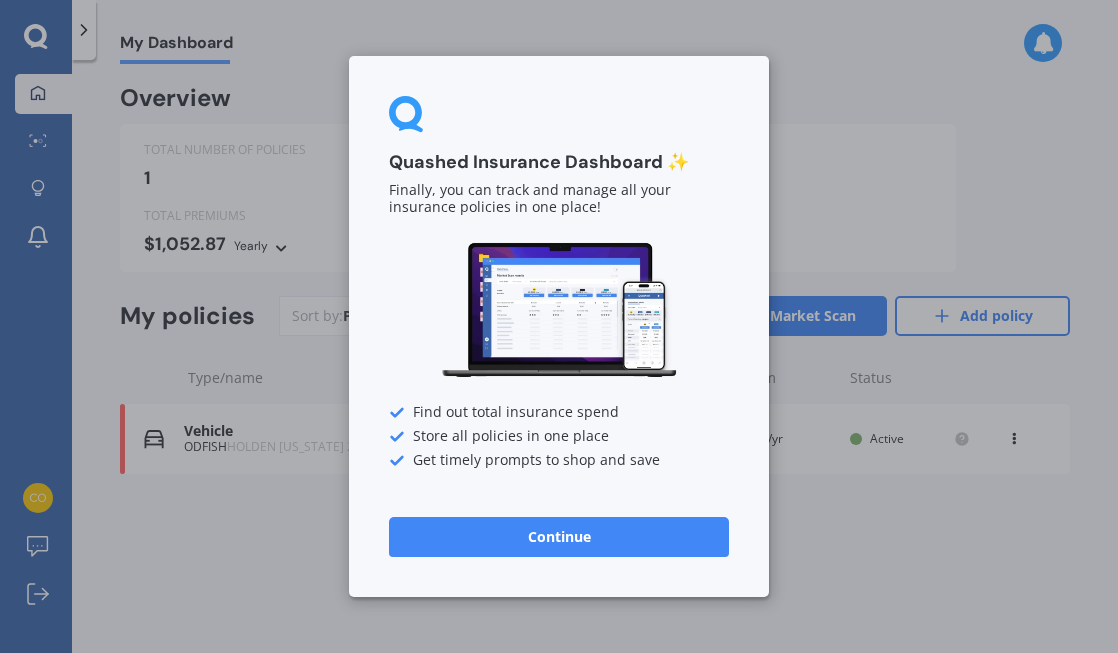 click on "Continue" at bounding box center (559, 537) 